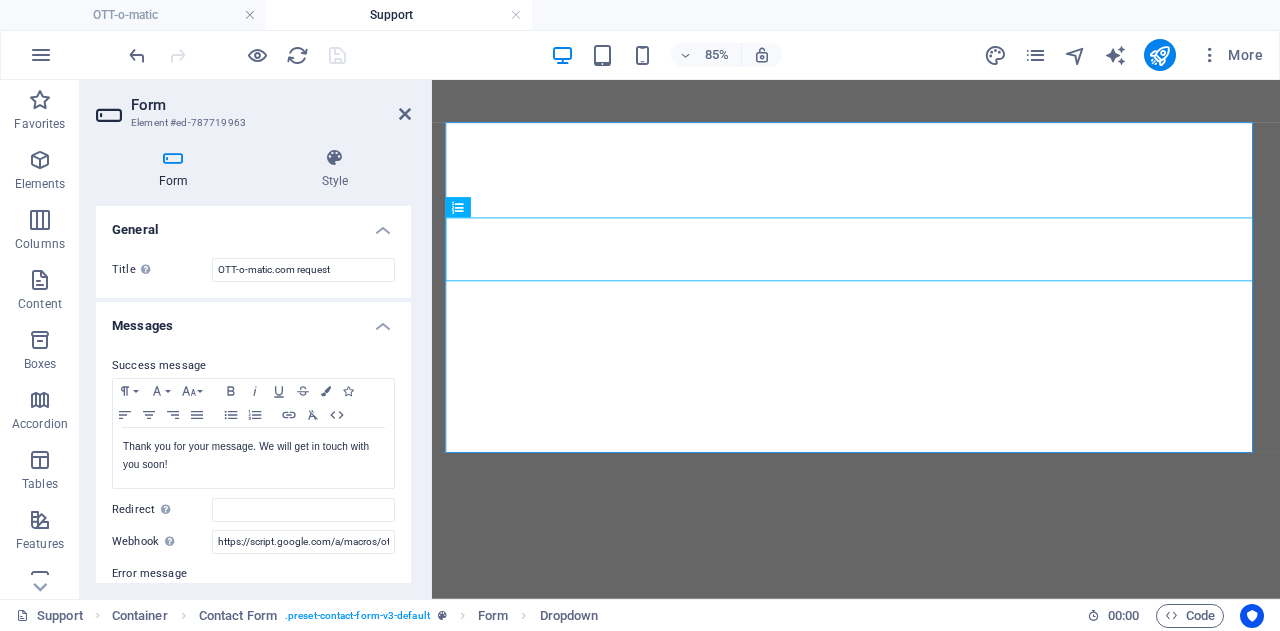 scroll, scrollTop: 0, scrollLeft: 0, axis: both 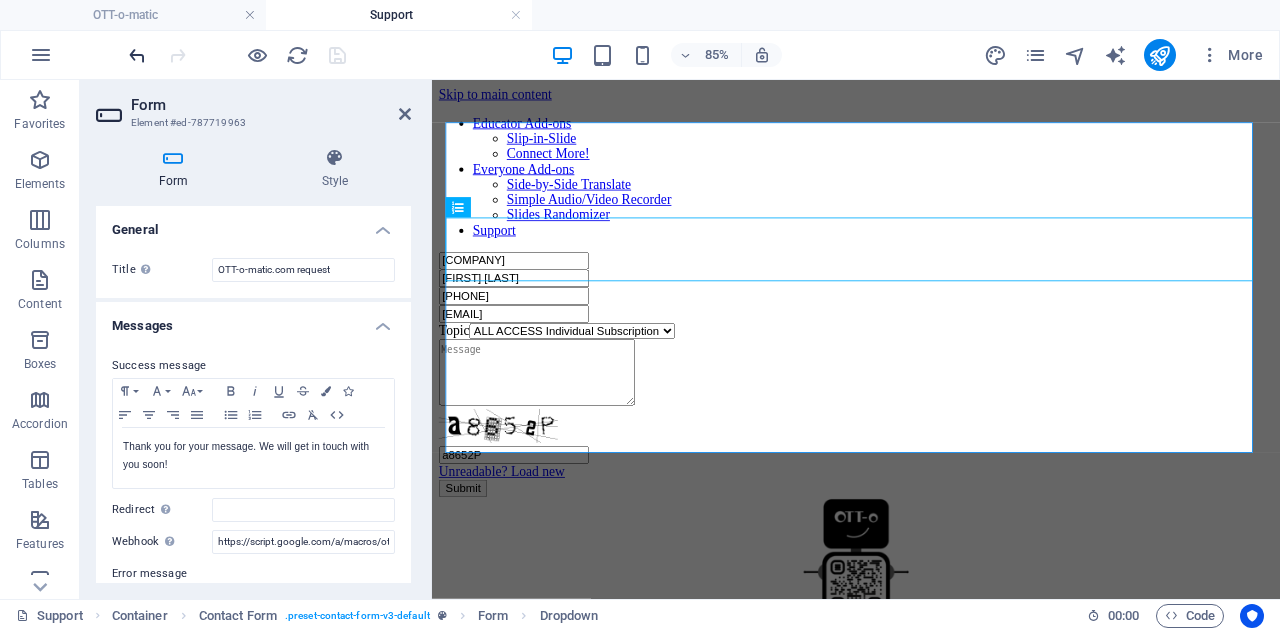 click at bounding box center [137, 55] 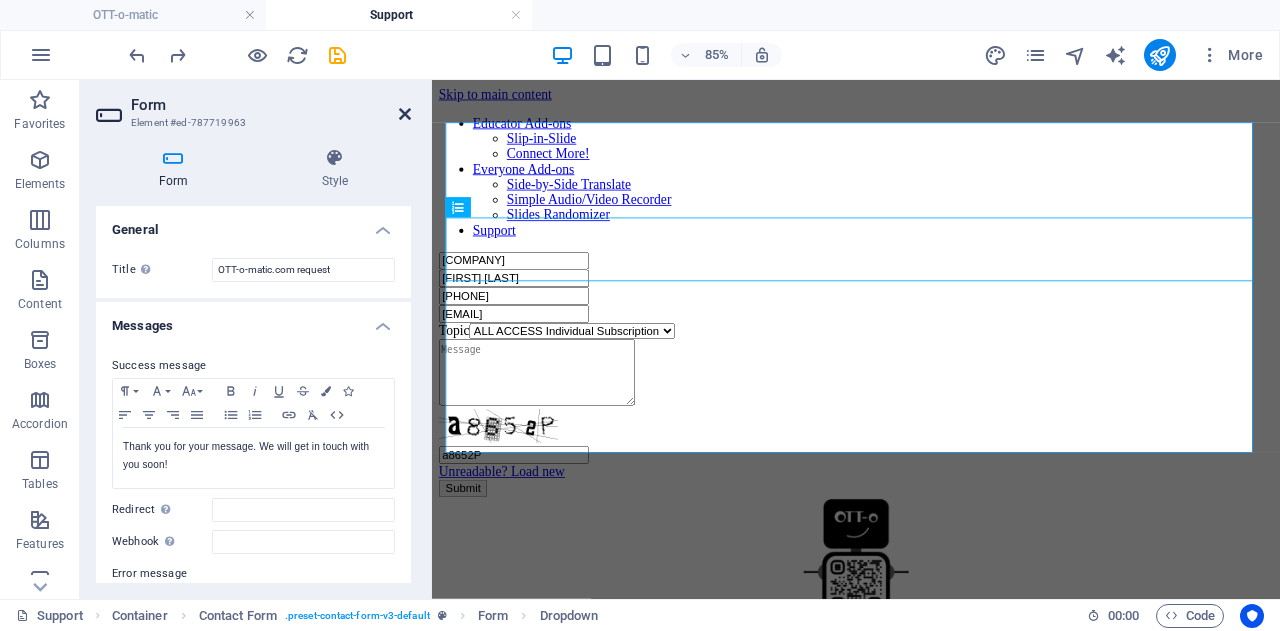 click at bounding box center (405, 114) 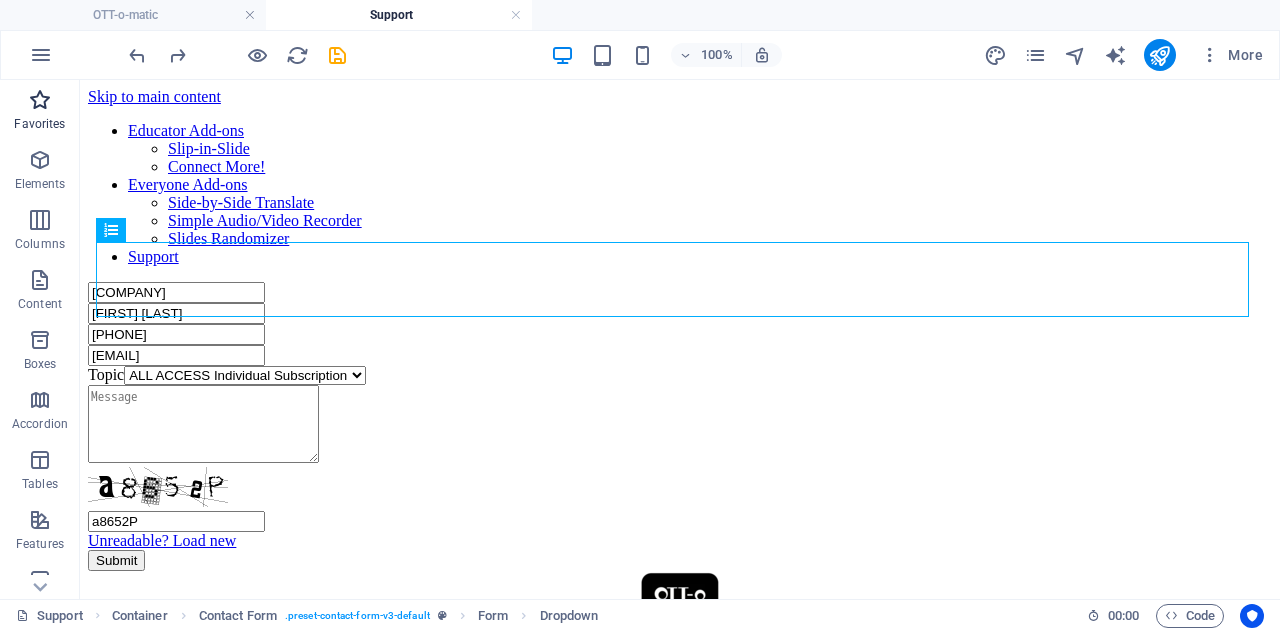 click at bounding box center [40, 100] 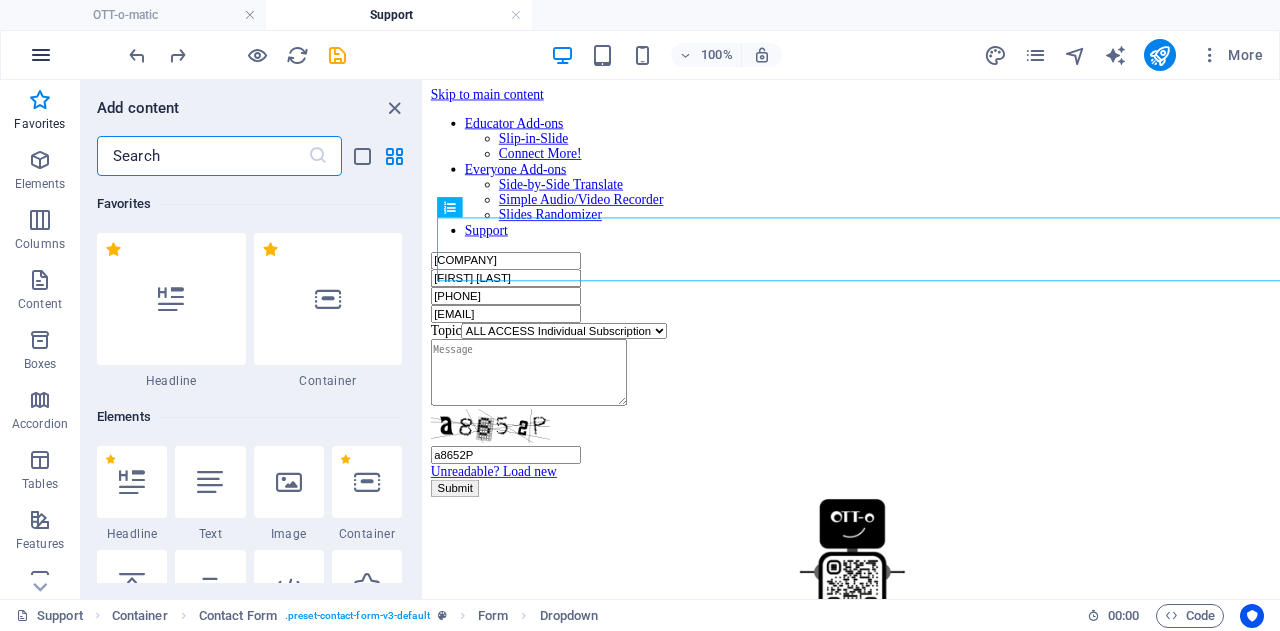 click at bounding box center [41, 55] 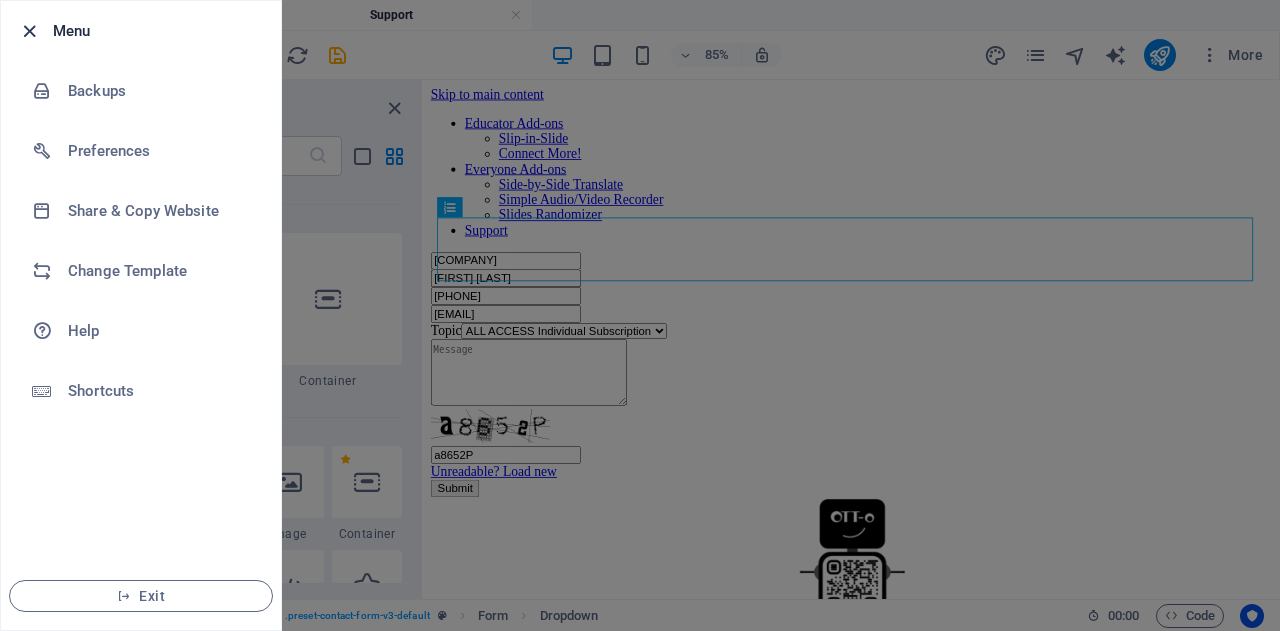 click at bounding box center [29, 31] 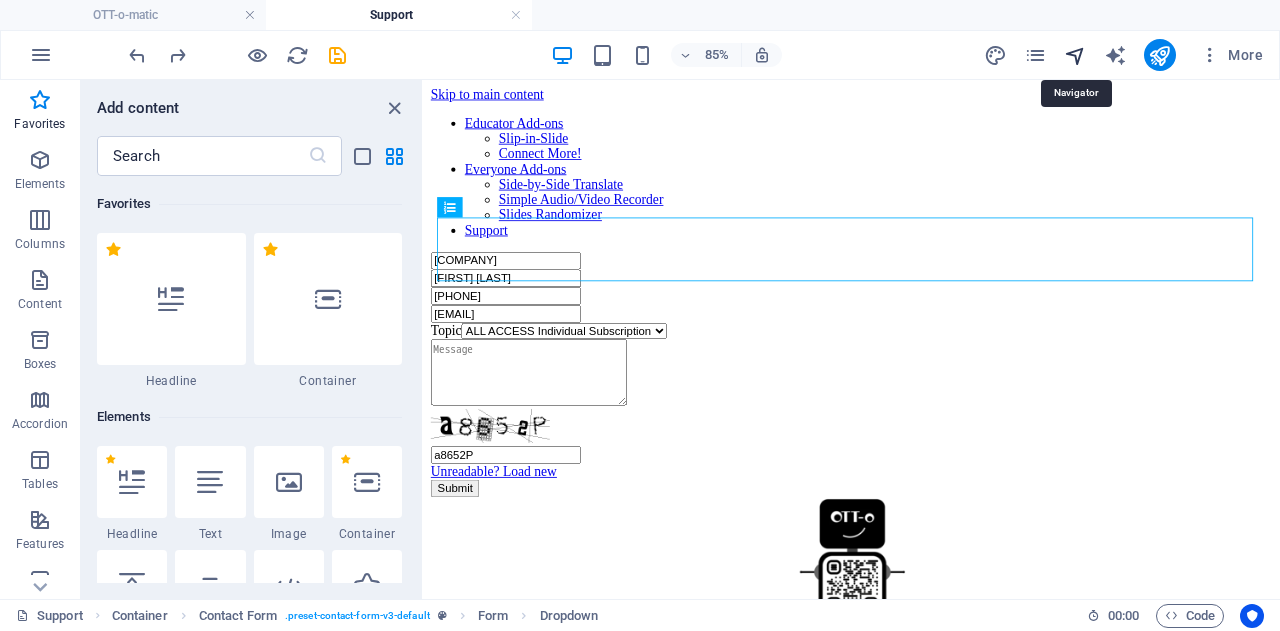 click at bounding box center (1075, 55) 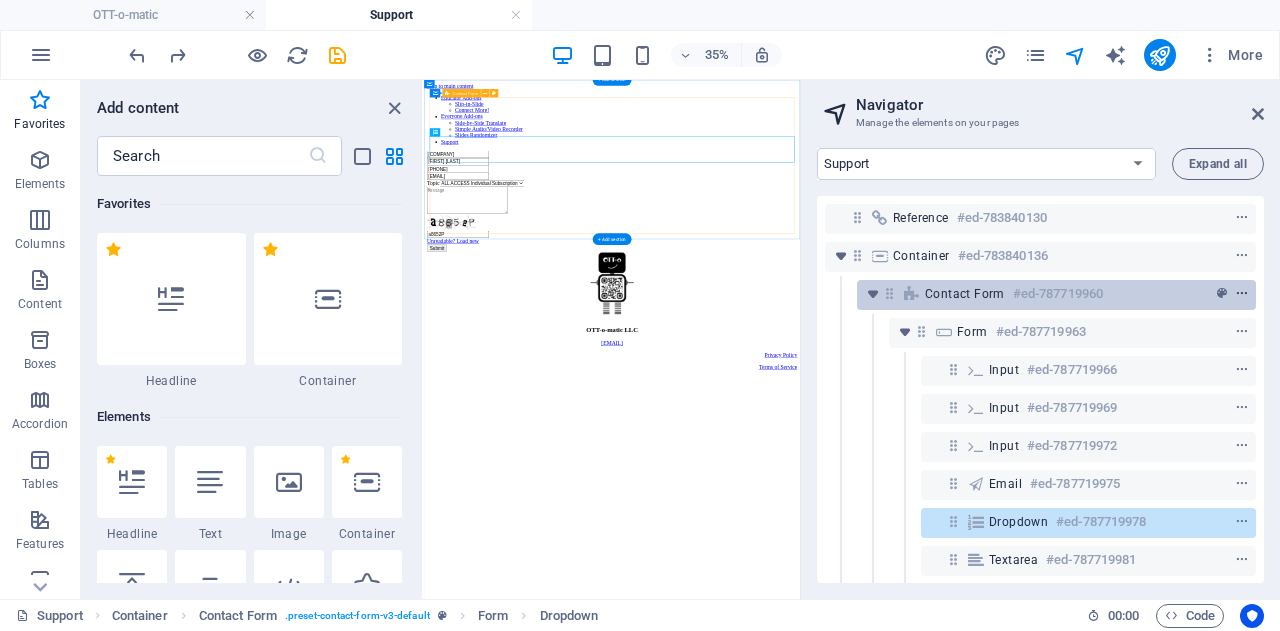 click at bounding box center [1242, 294] 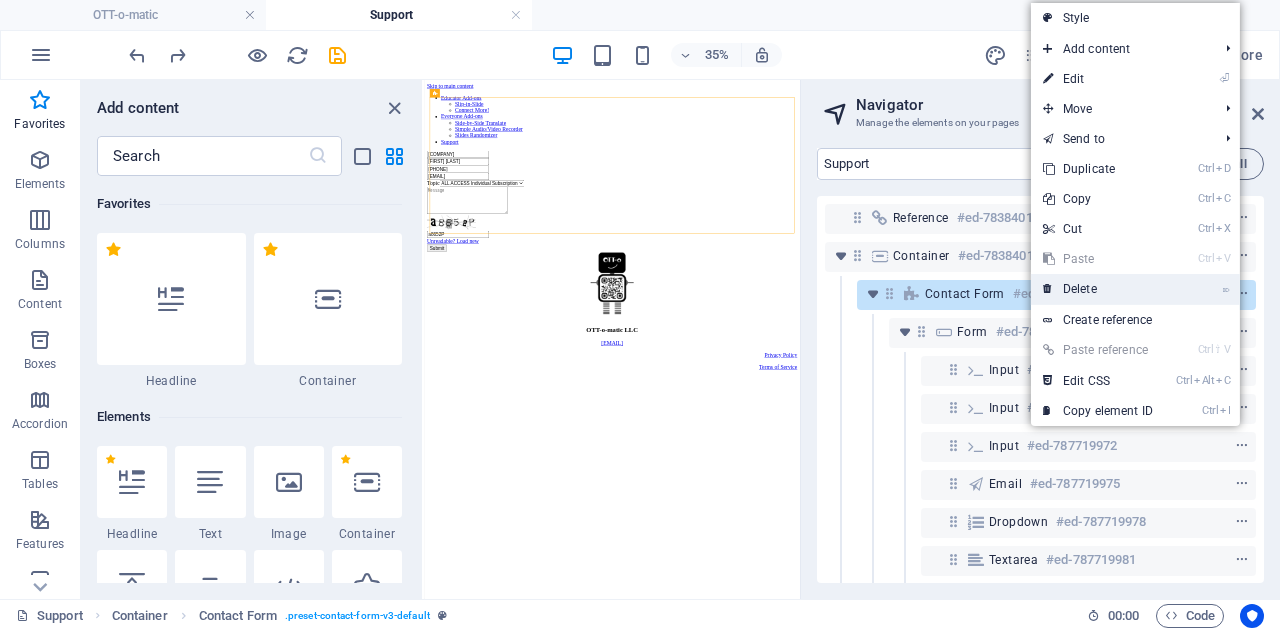 click on "⌦  Delete" at bounding box center [1135, 289] 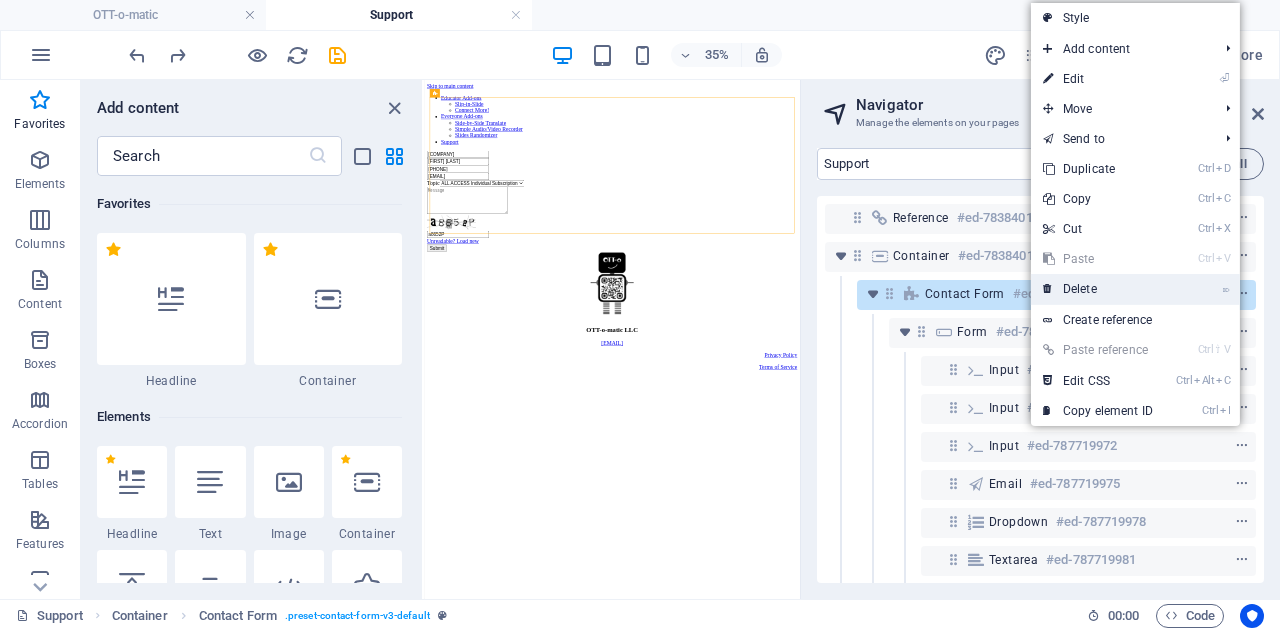 click on "⌦  Delete" at bounding box center [1098, 289] 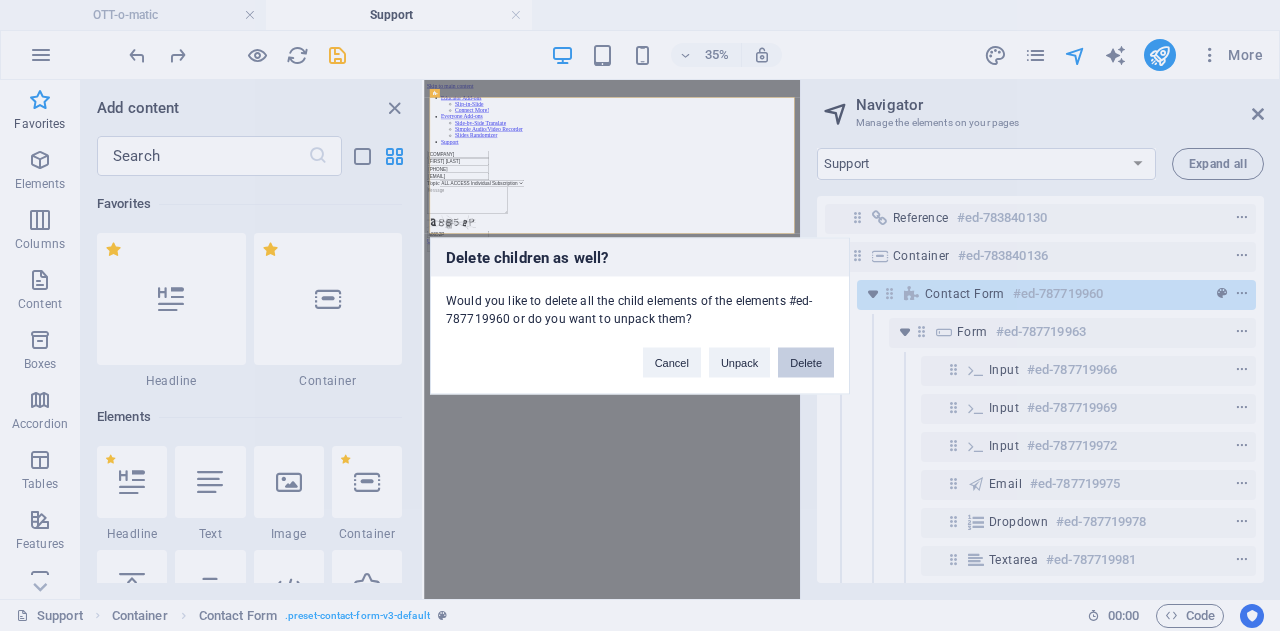 click on "Delete" at bounding box center (806, 362) 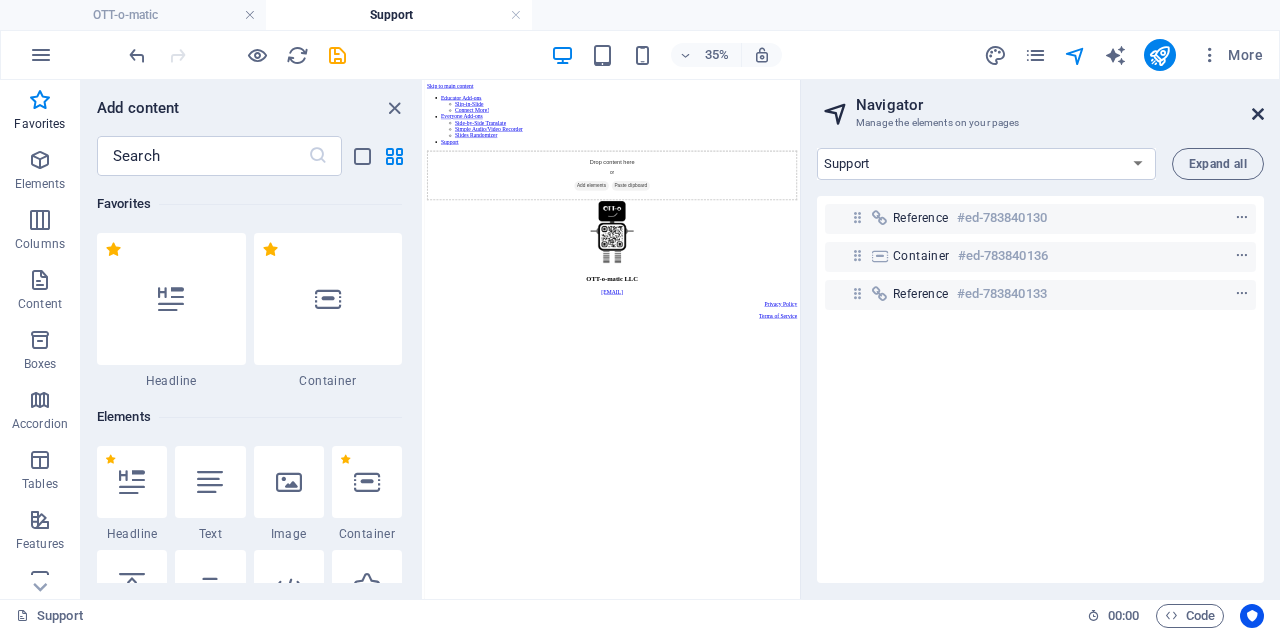 click at bounding box center [1258, 114] 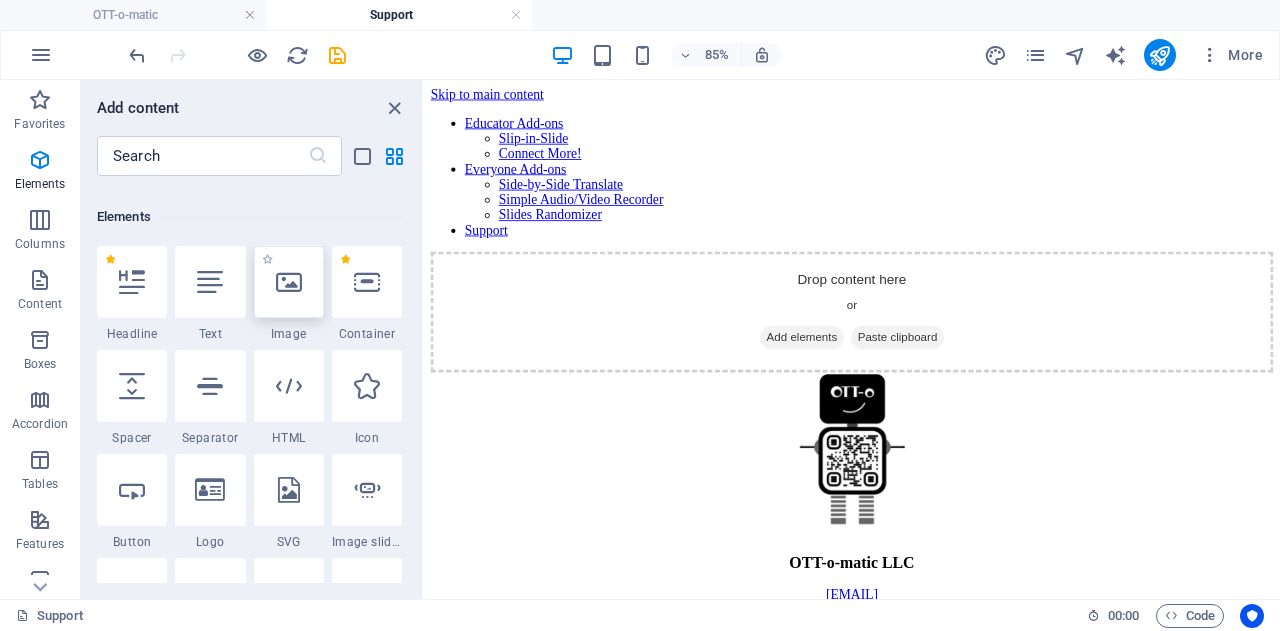 scroll, scrollTop: 221, scrollLeft: 0, axis: vertical 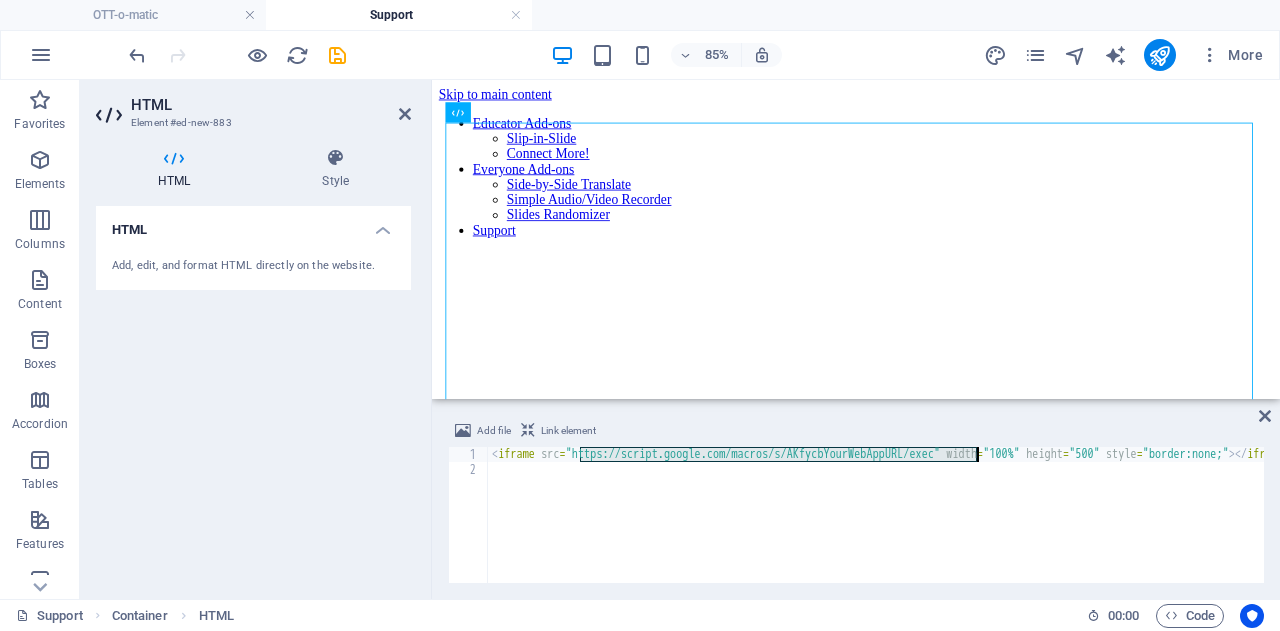 drag, startPoint x: 582, startPoint y: 451, endPoint x: 976, endPoint y: 449, distance: 394.00507 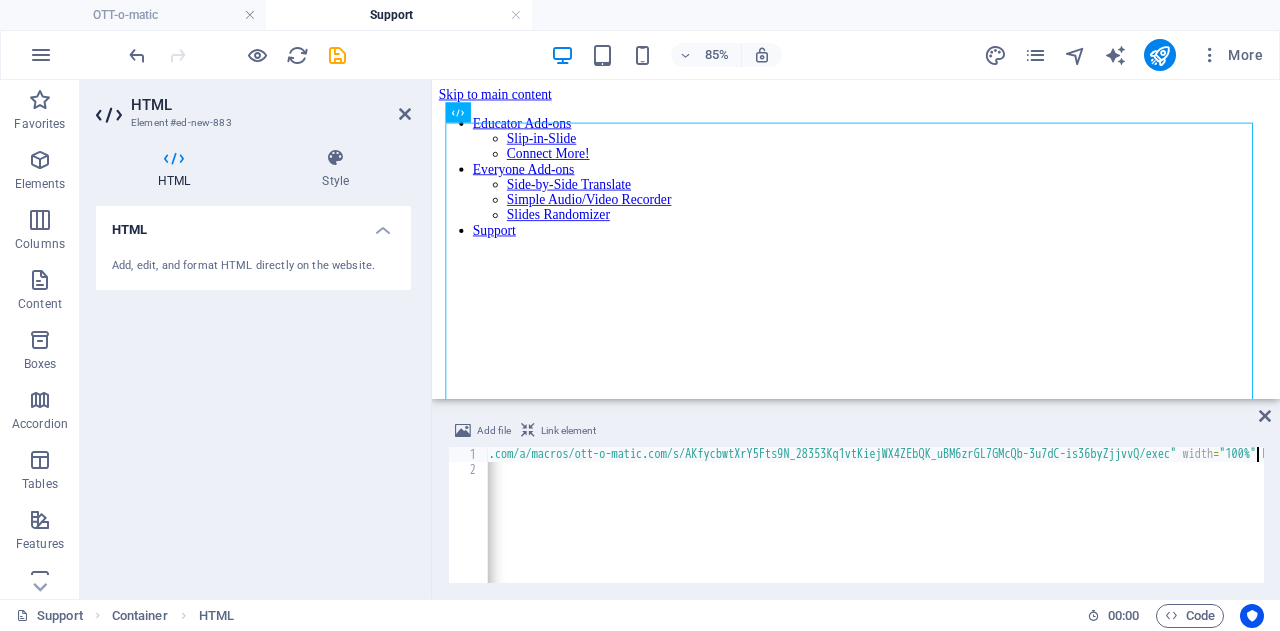 scroll, scrollTop: 0, scrollLeft: 212, axis: horizontal 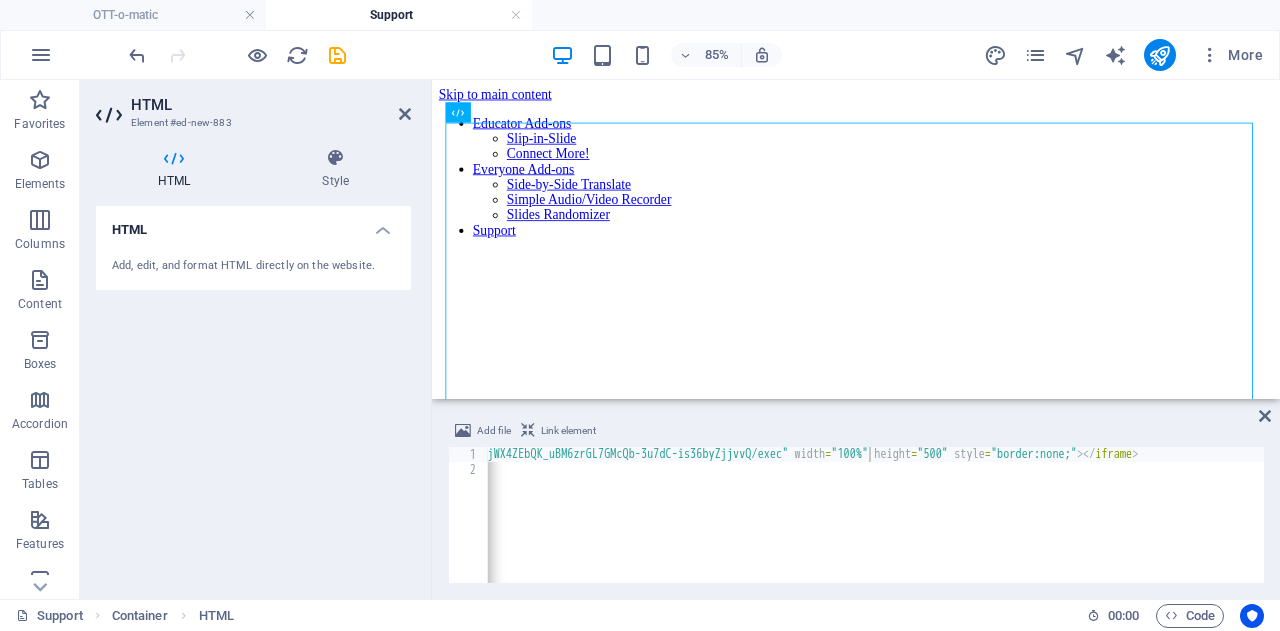 click on "HTML Element #ed-new-883" at bounding box center (253, 106) 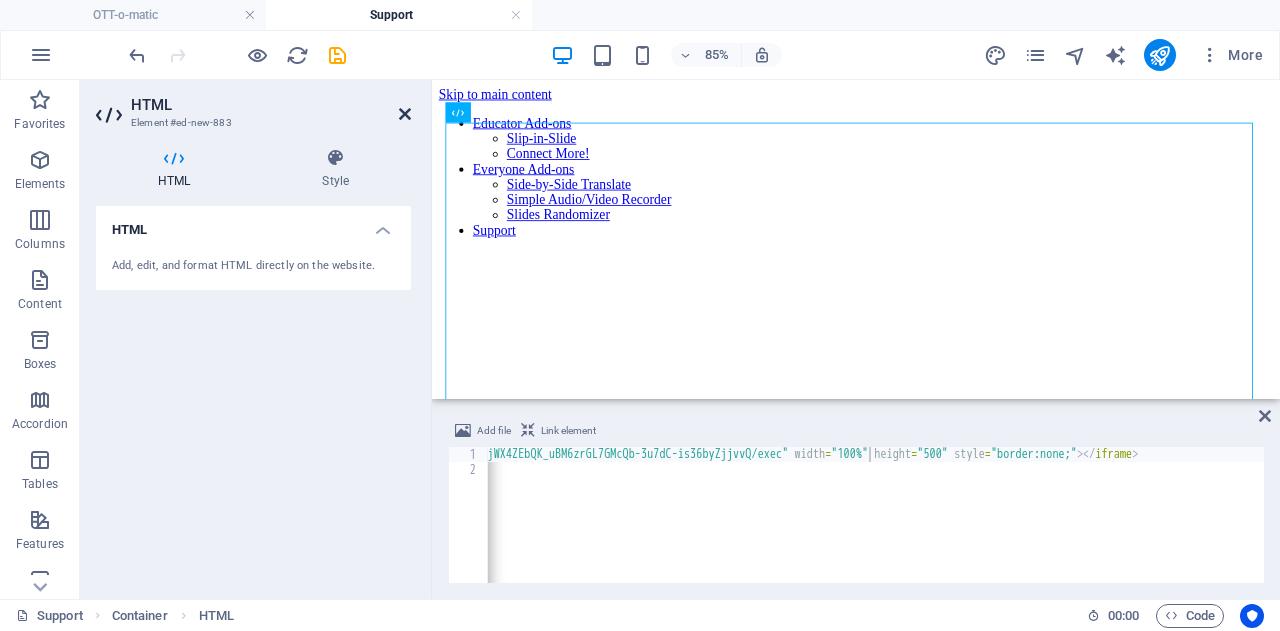 click at bounding box center (405, 114) 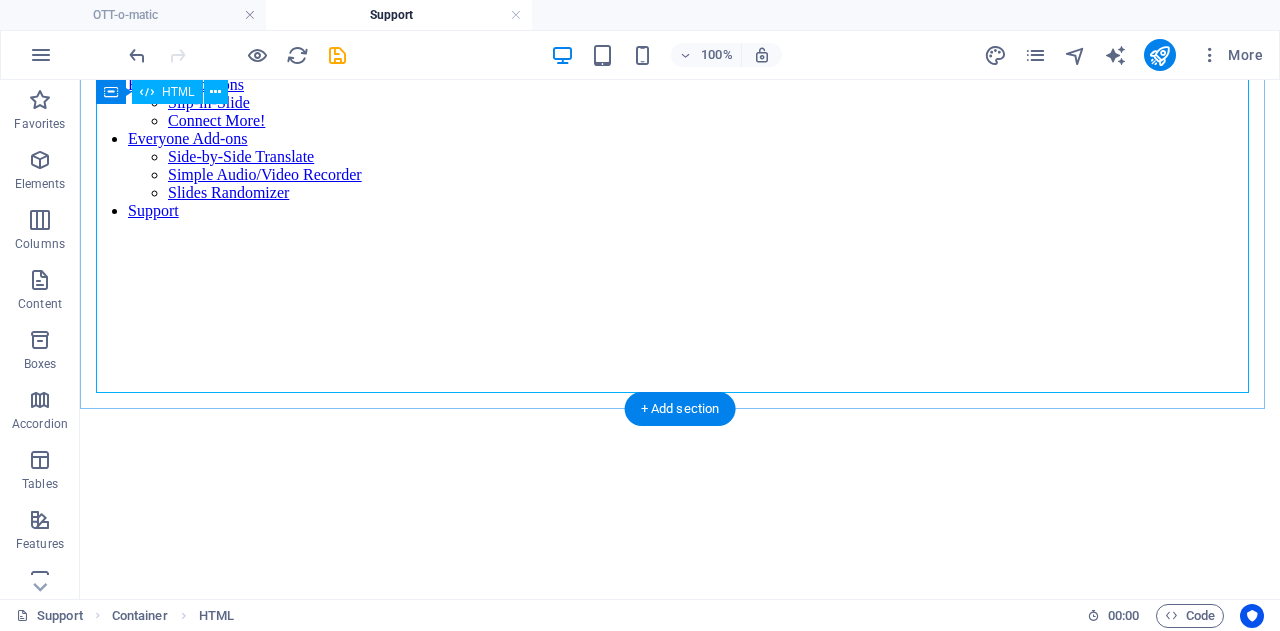 scroll, scrollTop: 0, scrollLeft: 0, axis: both 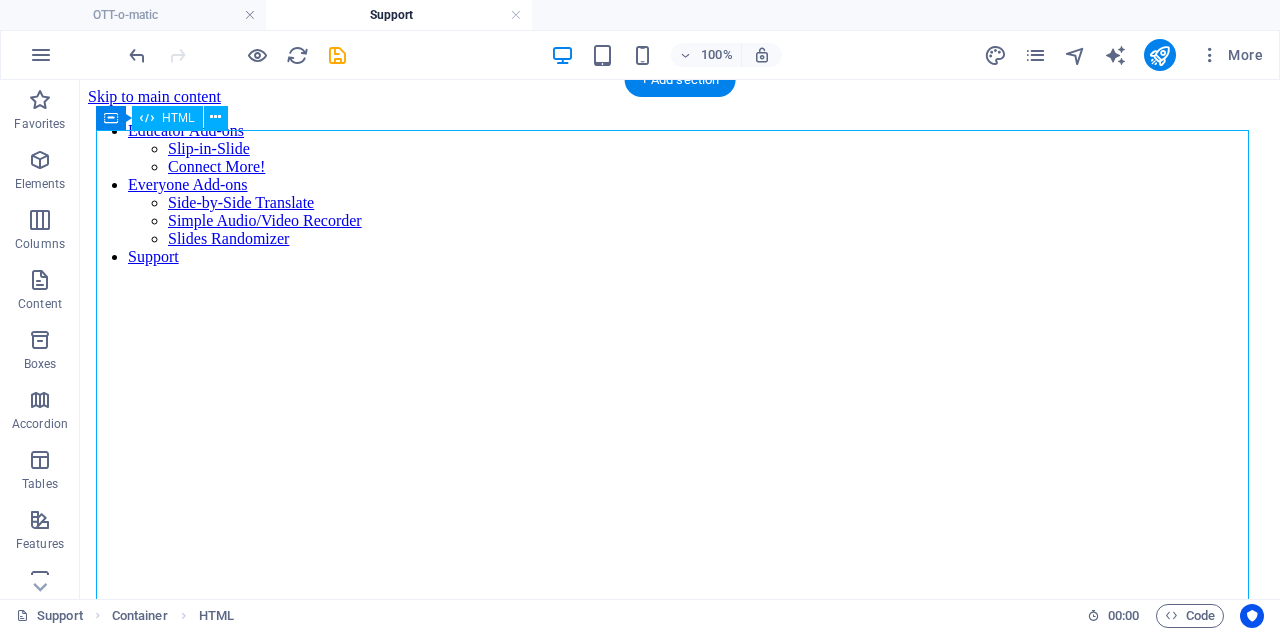drag, startPoint x: 796, startPoint y: 239, endPoint x: 571, endPoint y: 249, distance: 225.2221 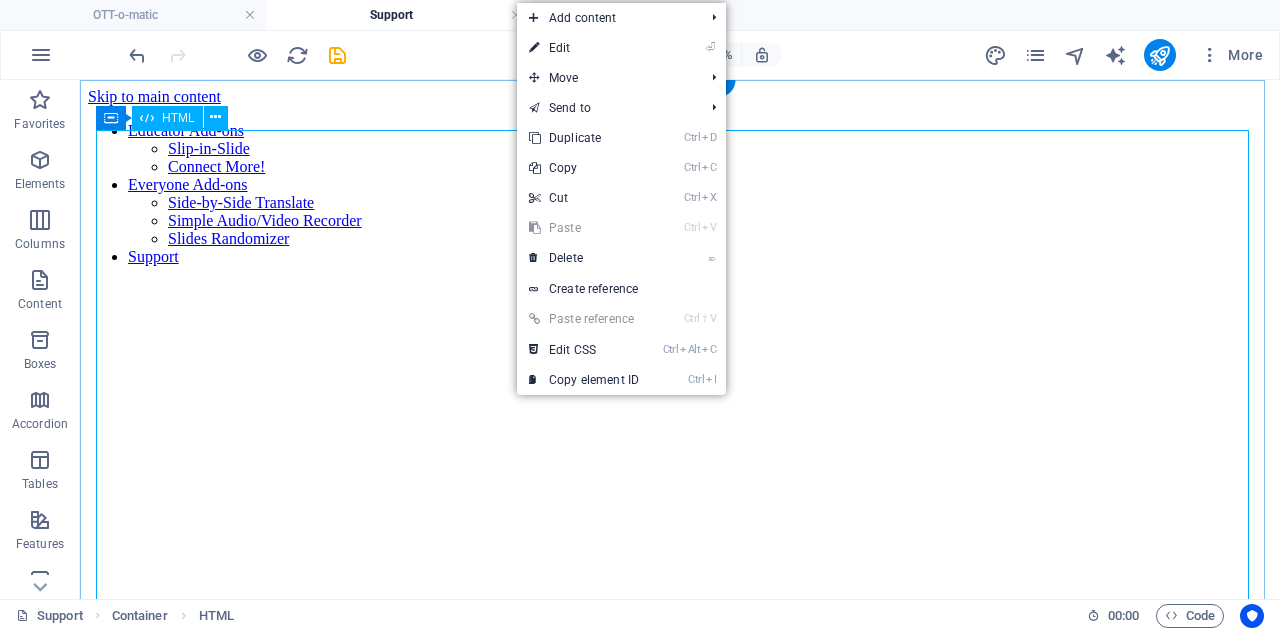 click at bounding box center [680, 534] 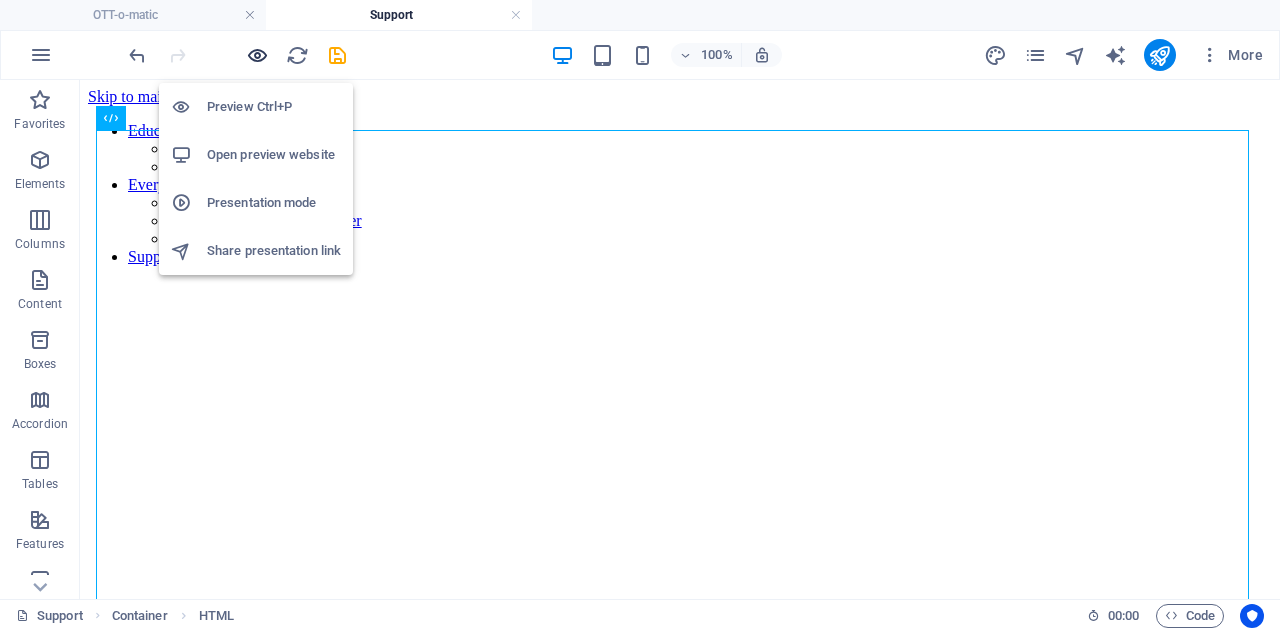 click at bounding box center [257, 55] 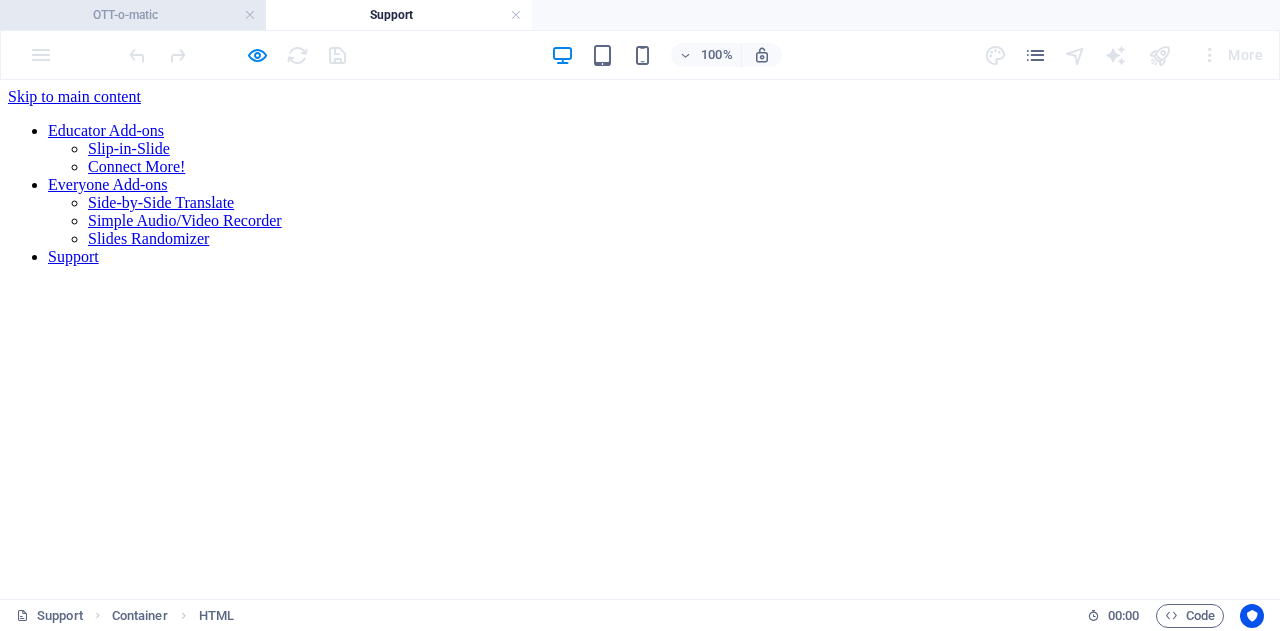 click on "OTT-o-matic" at bounding box center [133, 15] 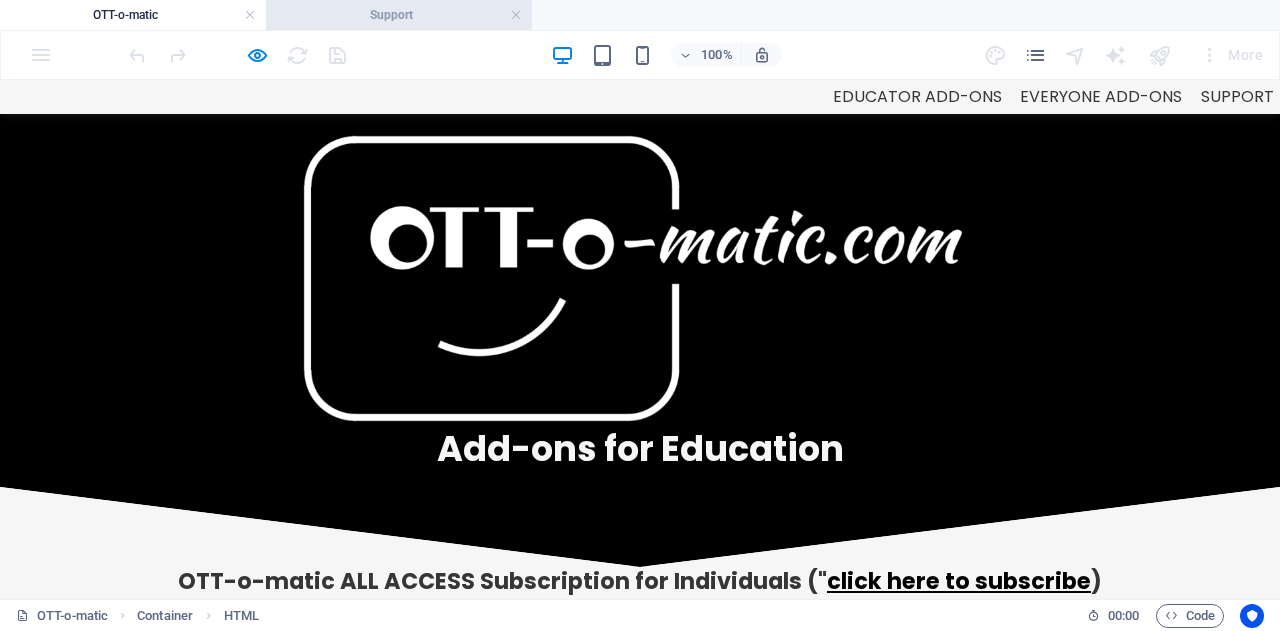 click on "Support" at bounding box center (399, 15) 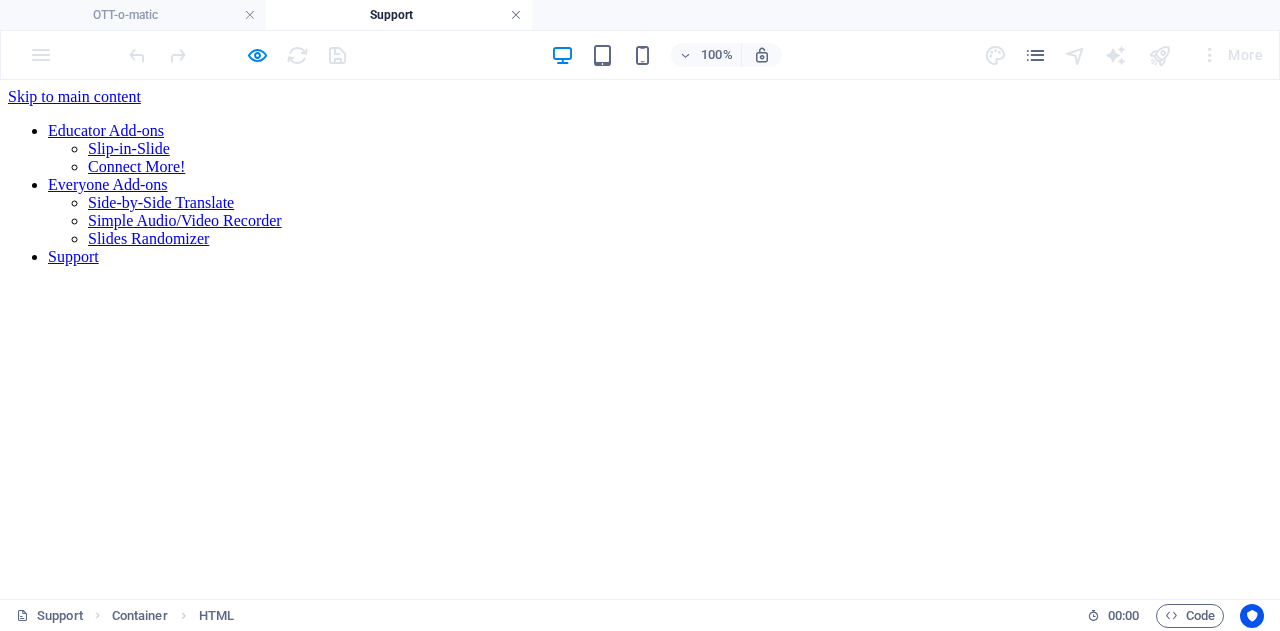 click at bounding box center (516, 15) 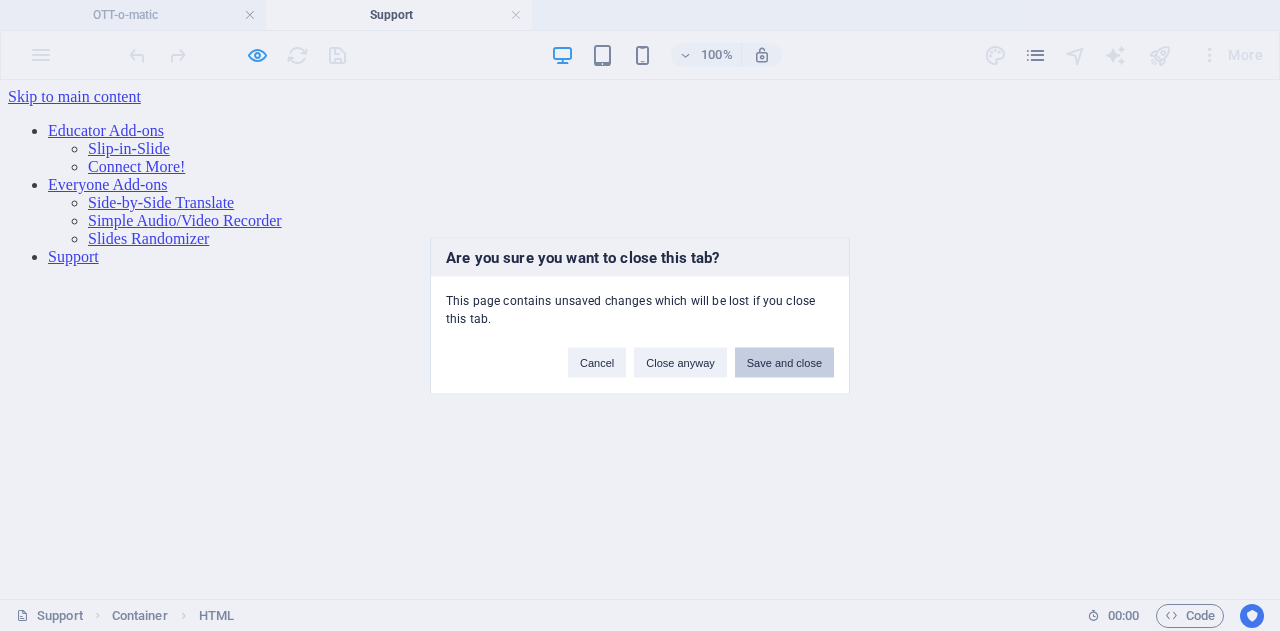 click on "Save and close" at bounding box center (784, 362) 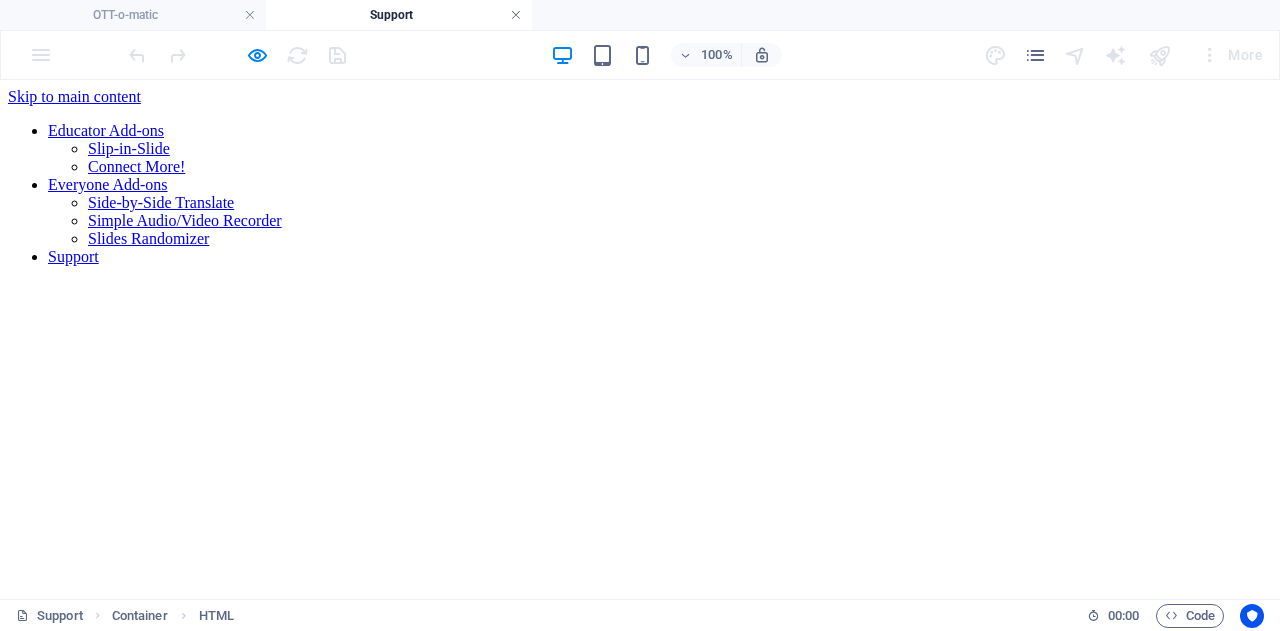 click at bounding box center (516, 15) 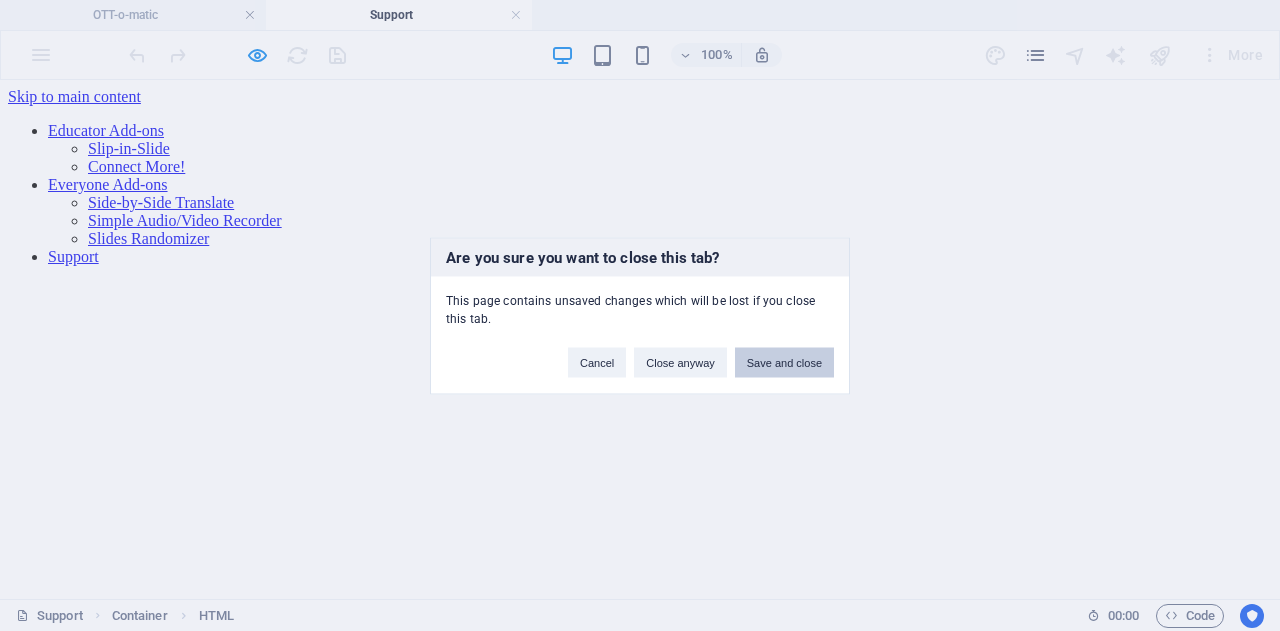 click on "Save and close" at bounding box center (784, 362) 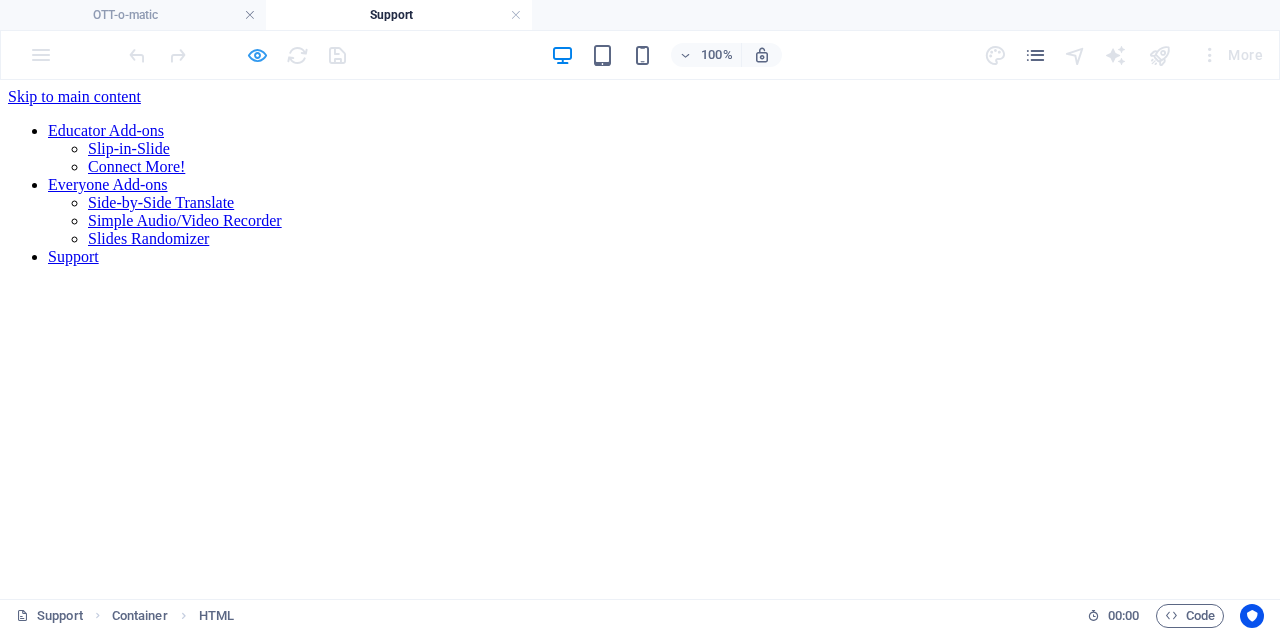 click at bounding box center (257, 55) 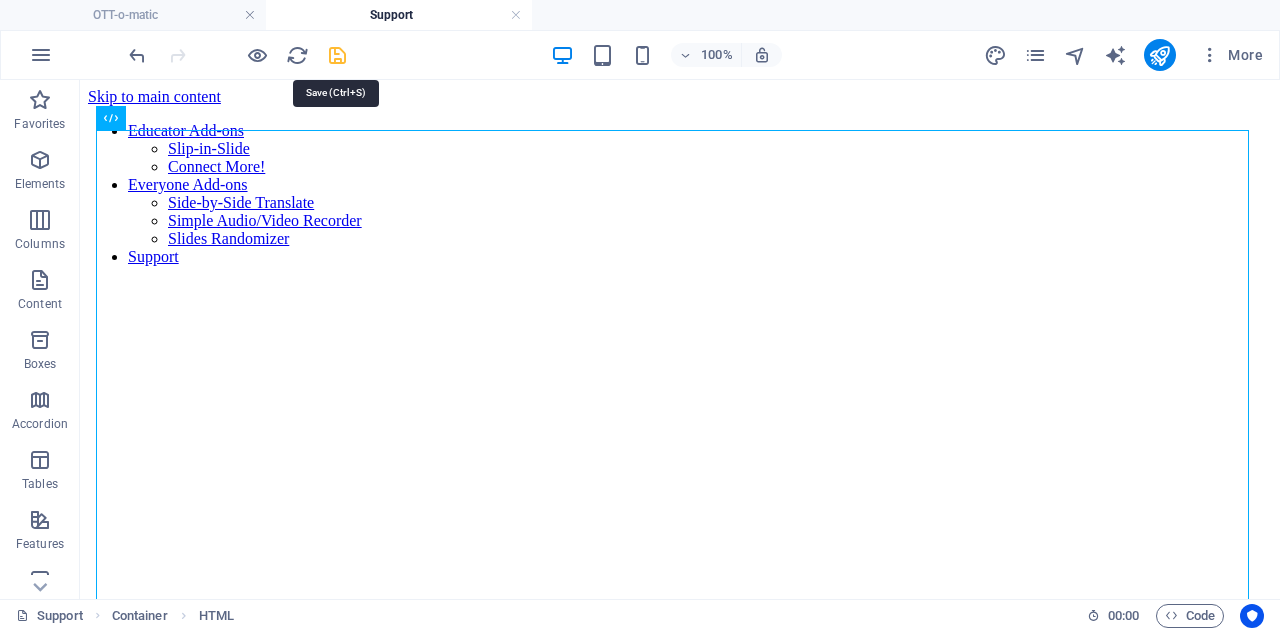 click at bounding box center [337, 55] 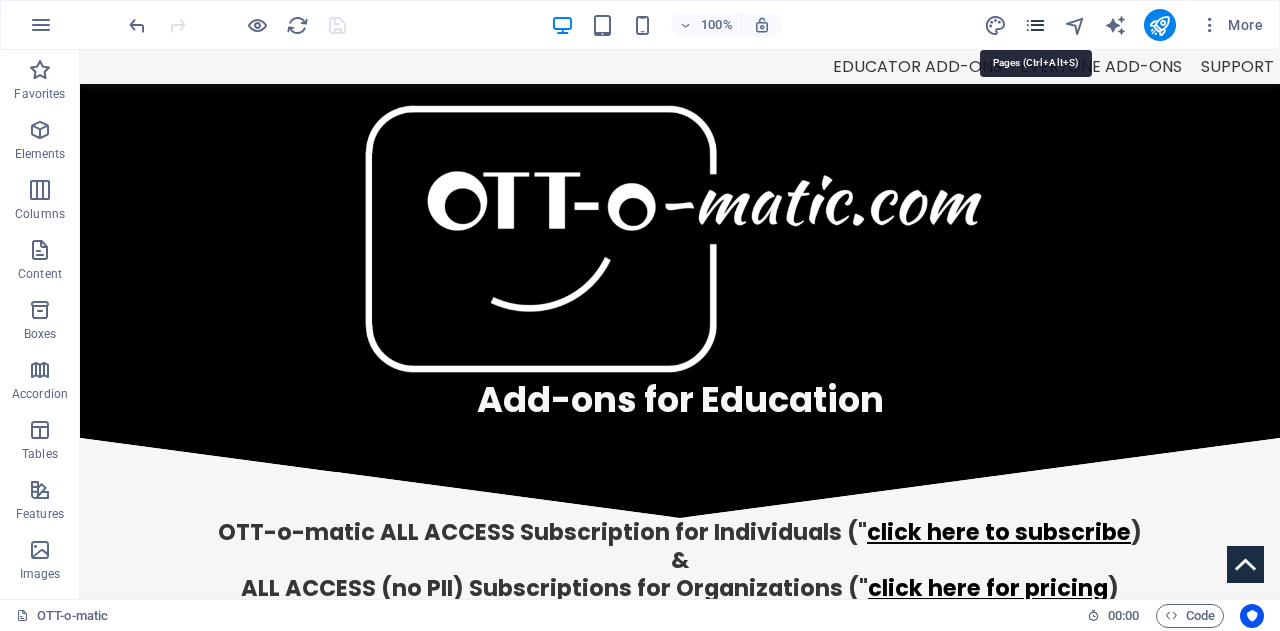 click at bounding box center (1035, 25) 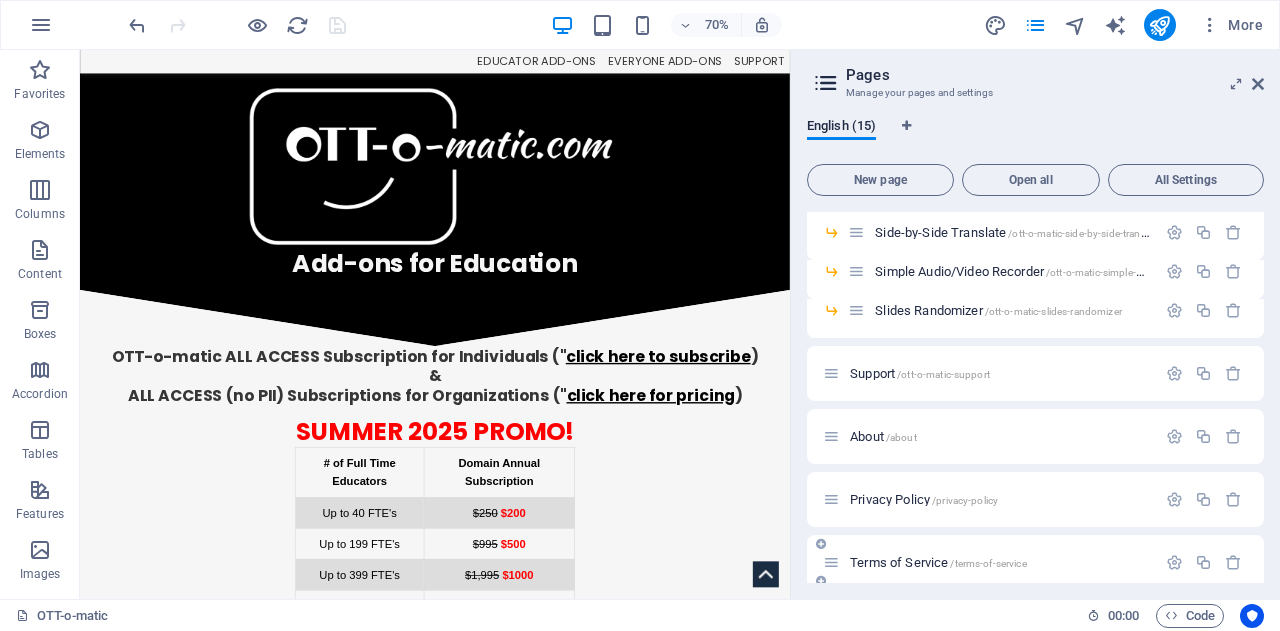 scroll, scrollTop: 240, scrollLeft: 0, axis: vertical 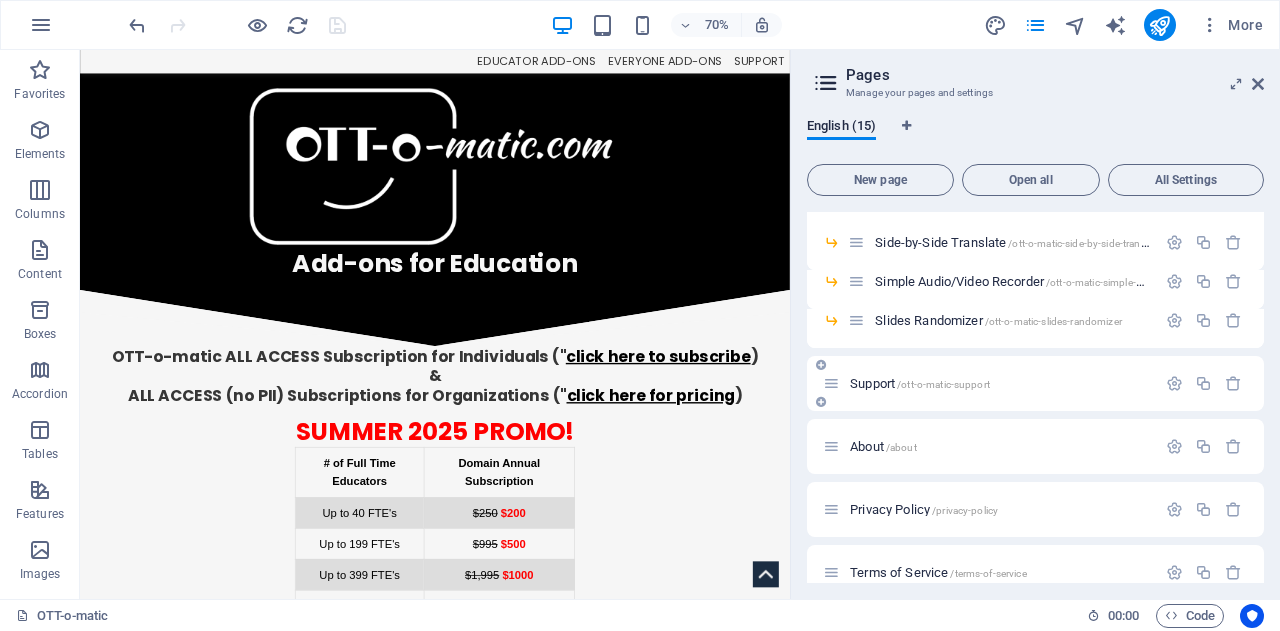 click on "Support /ott-o-matic-support" at bounding box center [989, 383] 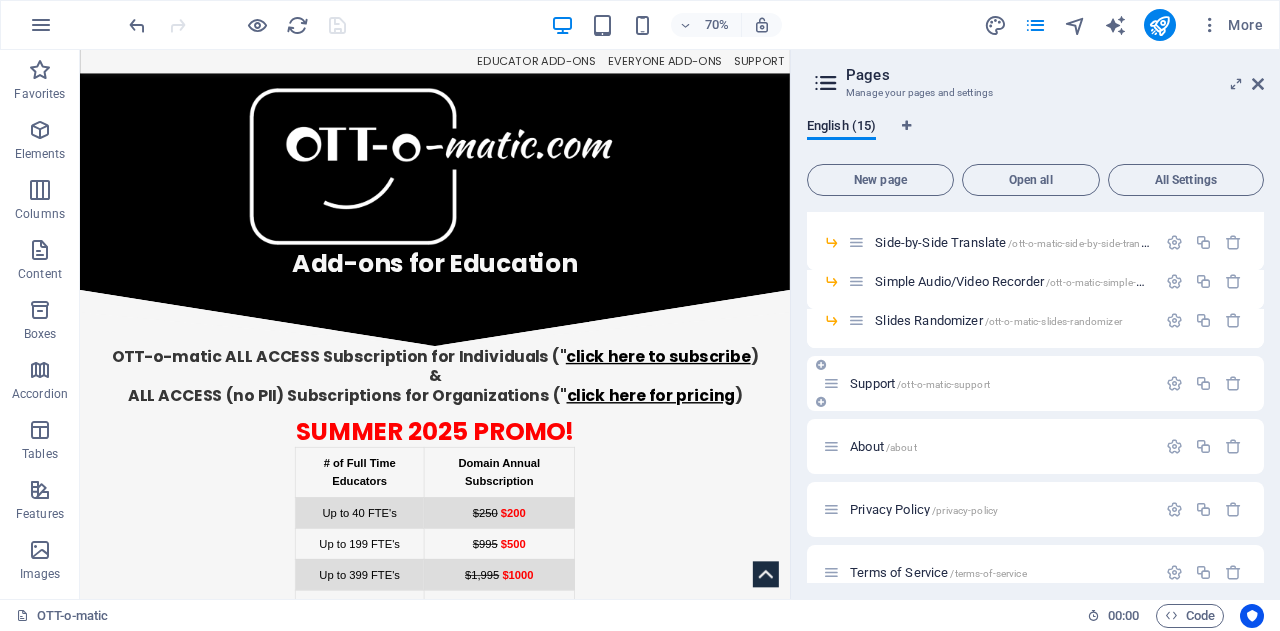 click on "Support /ott-o-matic-support" at bounding box center [1000, 383] 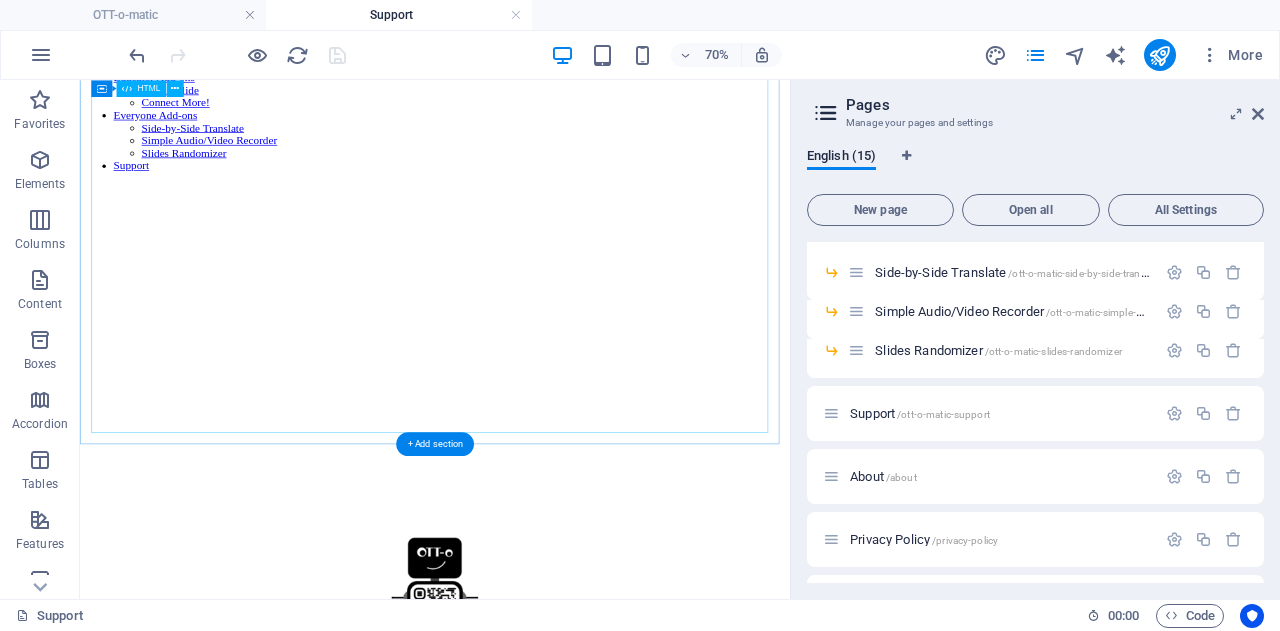scroll, scrollTop: 0, scrollLeft: 0, axis: both 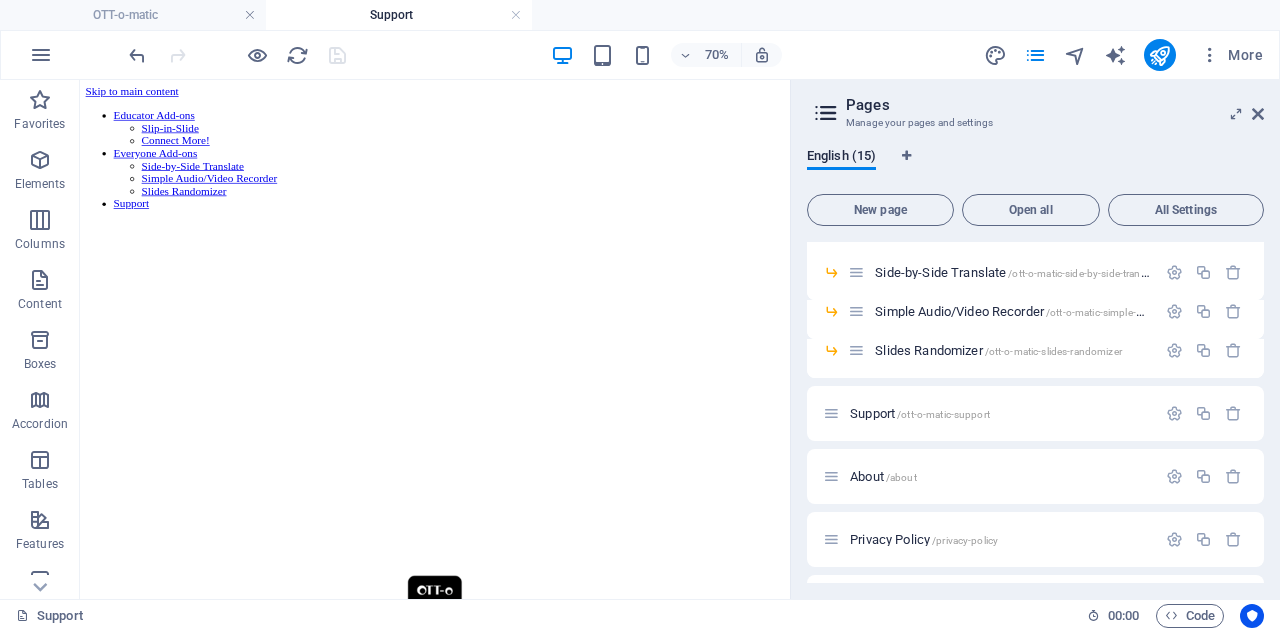 click on "Pages Manage your pages and settings English (15) New page Open all All Settings OTT-o-matic / Educator Add-ons /educator-add-ons Slip-in-Slide /ott-o-matic-slip-in-slide Connect More! /ott-o-matic-connect-more Everyone Add-ons /everyone-add-ons Side-by-Side Translate /ott-o-matic-side-by-side-translate Simple Audio/Video Recorder /ott-o-matic-simple-audio-video-recorder Slides Randomizer /ott-o-matic-slides-randomizer Support /ott-o-matic-support About /about Privacy Policy /privacy-policy Terms of Service /terms-of-service Services /services Service Detail /service-detail Pricing /pricing" at bounding box center (1035, 339) 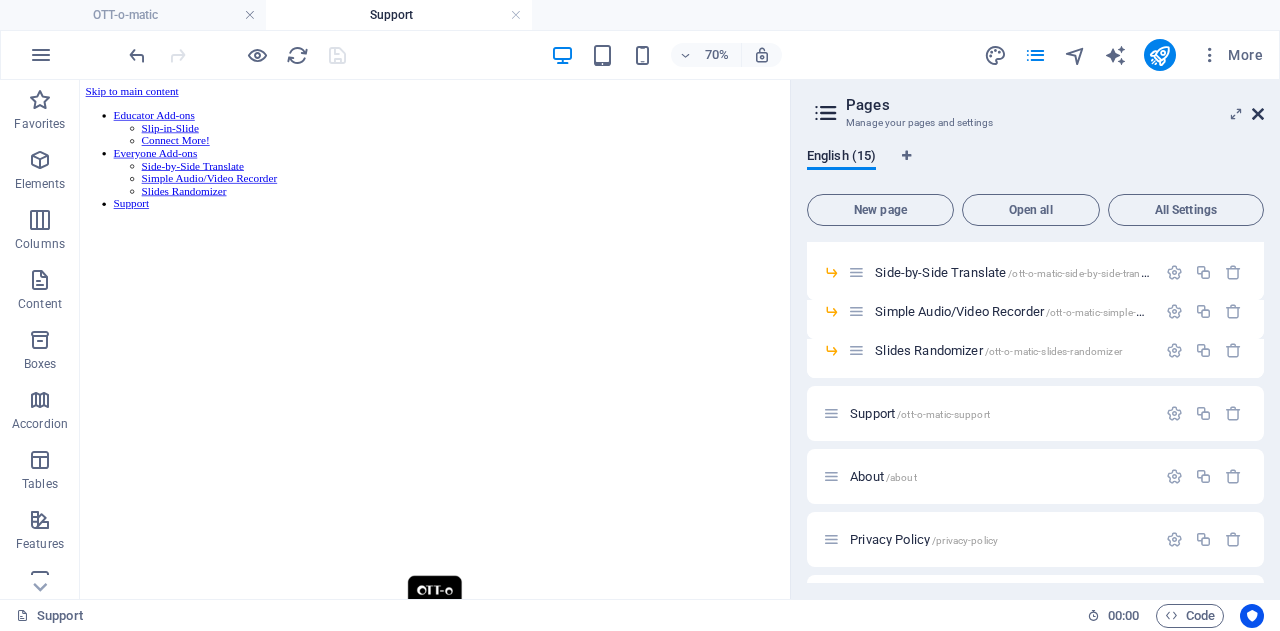 click at bounding box center [1258, 114] 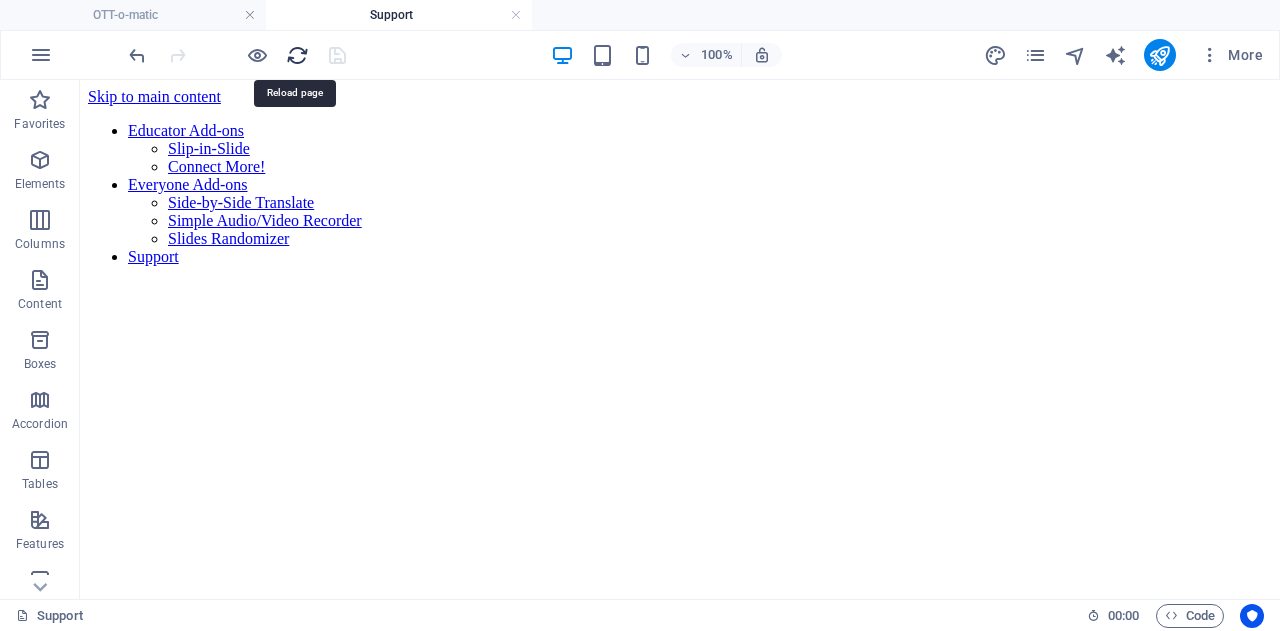 click at bounding box center [297, 55] 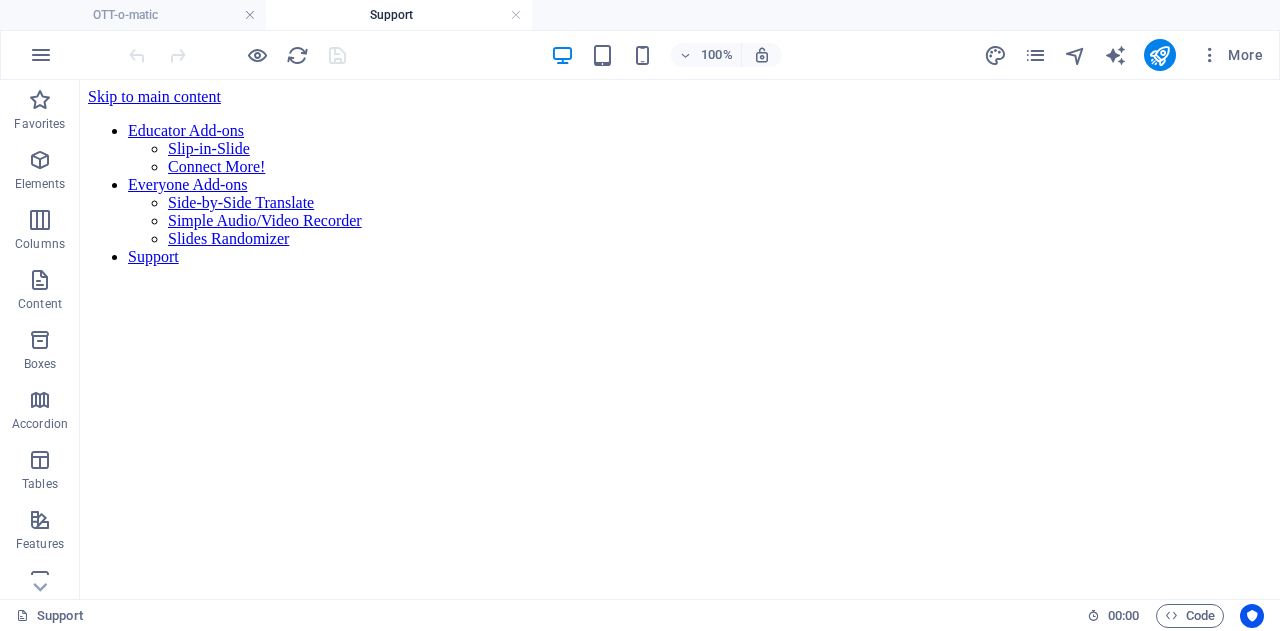 click at bounding box center [237, 55] 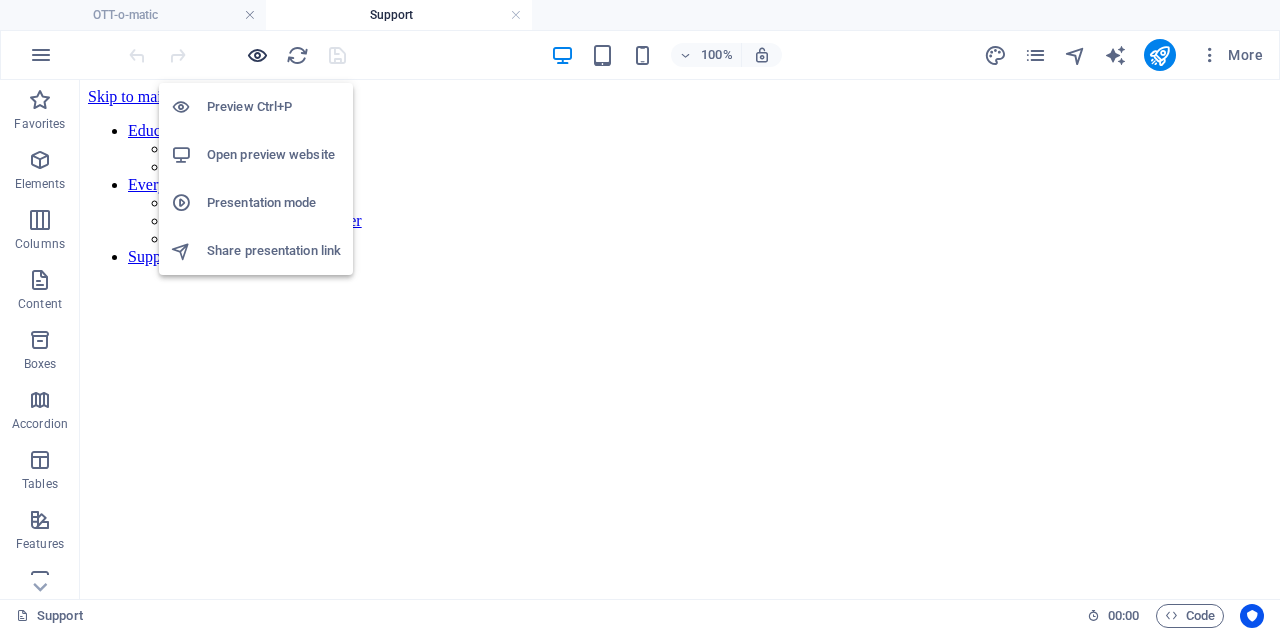 scroll, scrollTop: 0, scrollLeft: 0, axis: both 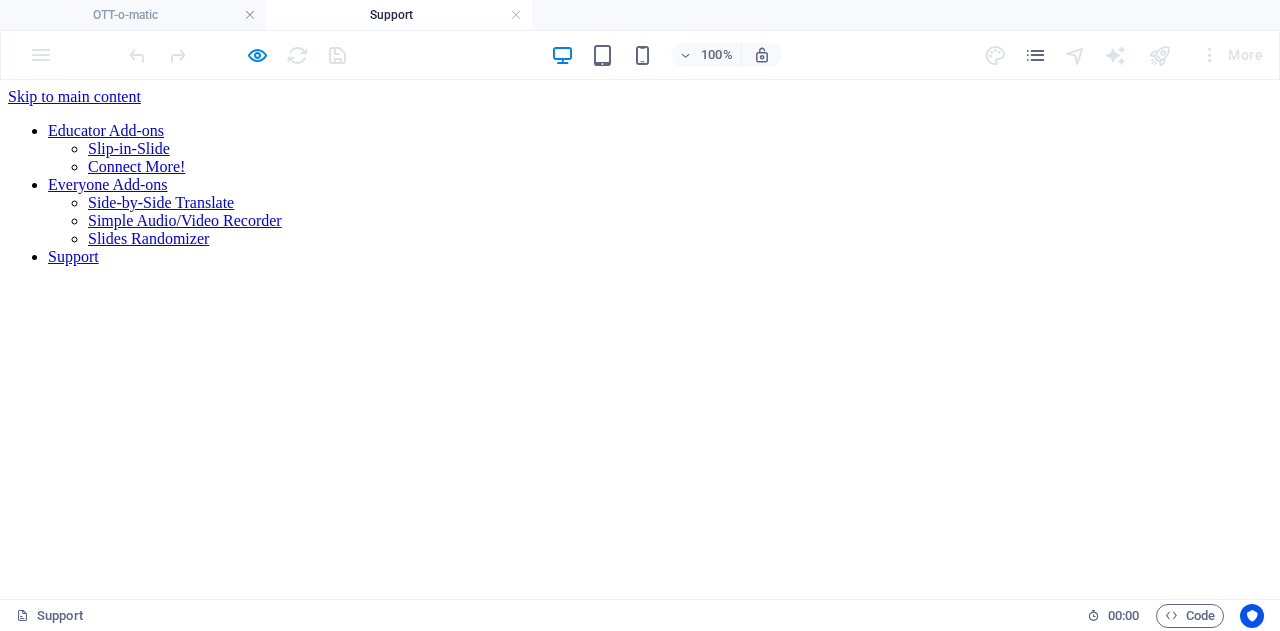 click at bounding box center [237, 55] 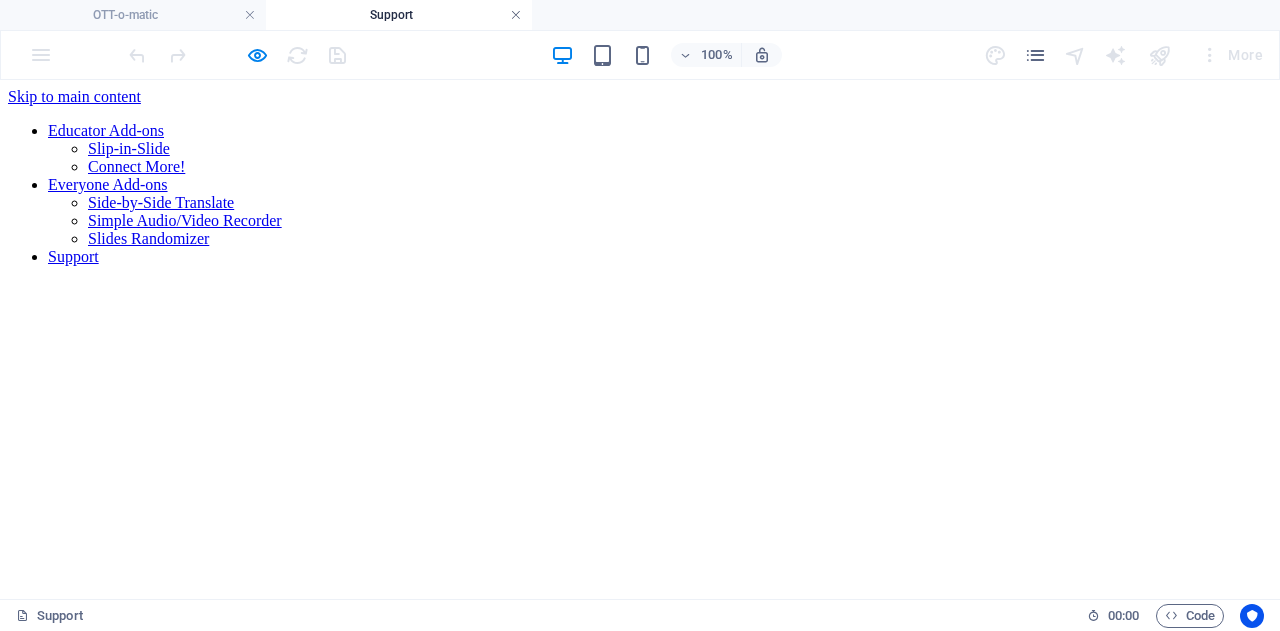 click at bounding box center [516, 15] 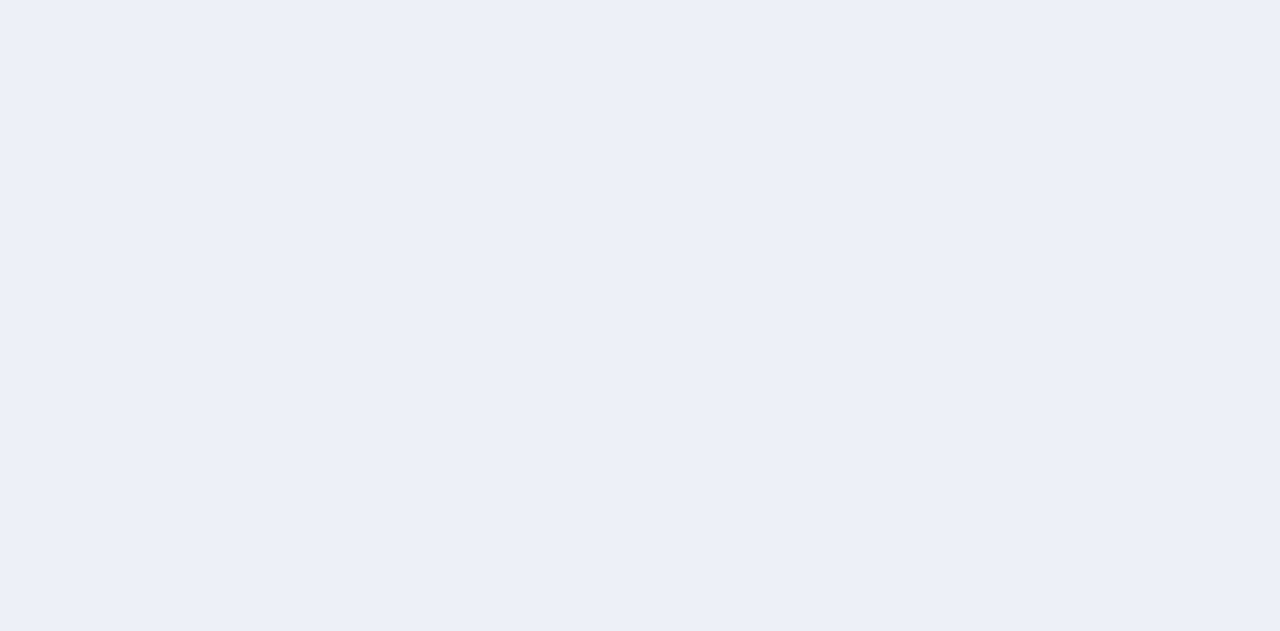 scroll, scrollTop: 0, scrollLeft: 0, axis: both 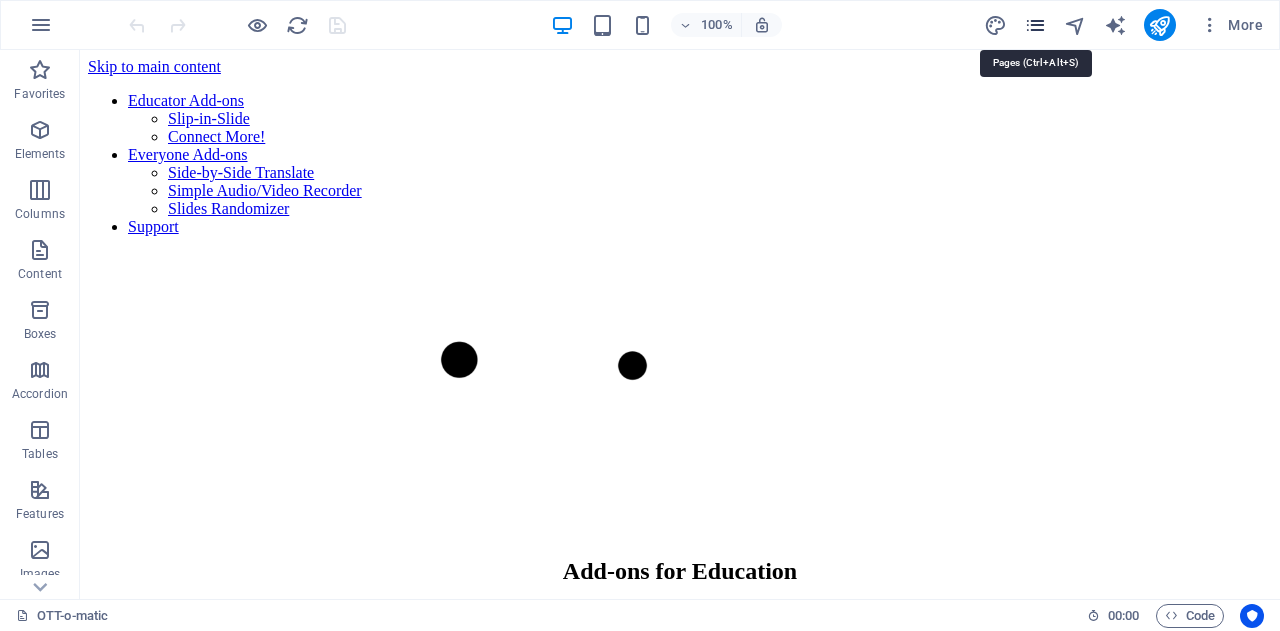click at bounding box center (1035, 25) 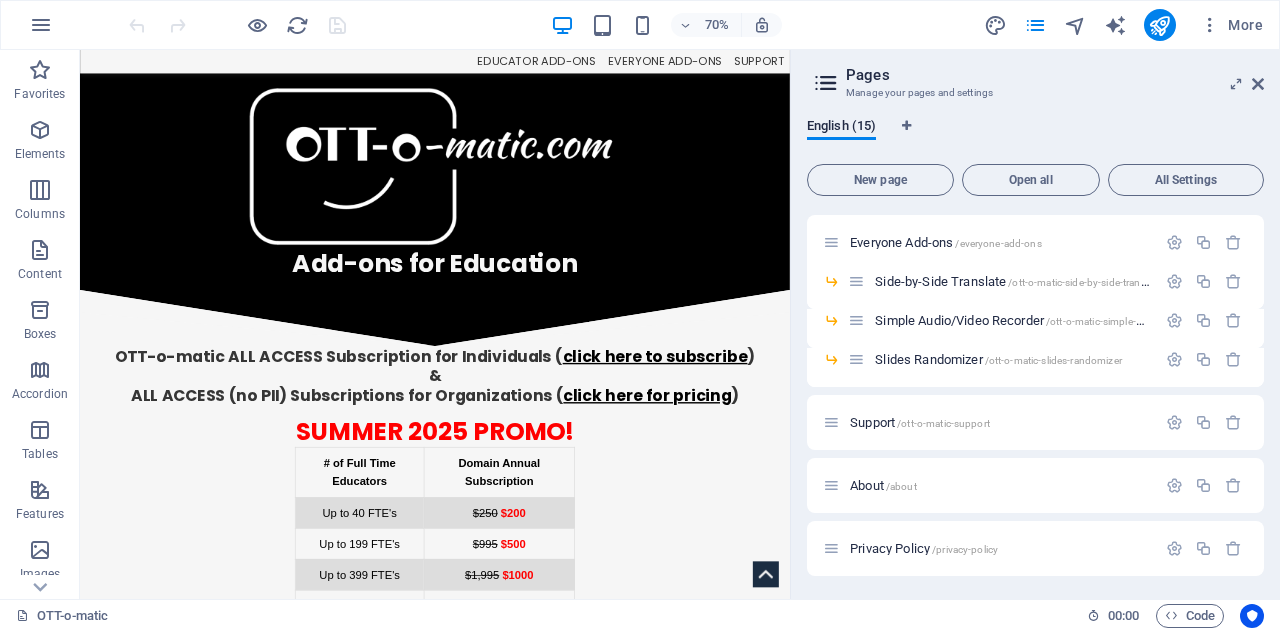 scroll, scrollTop: 242, scrollLeft: 0, axis: vertical 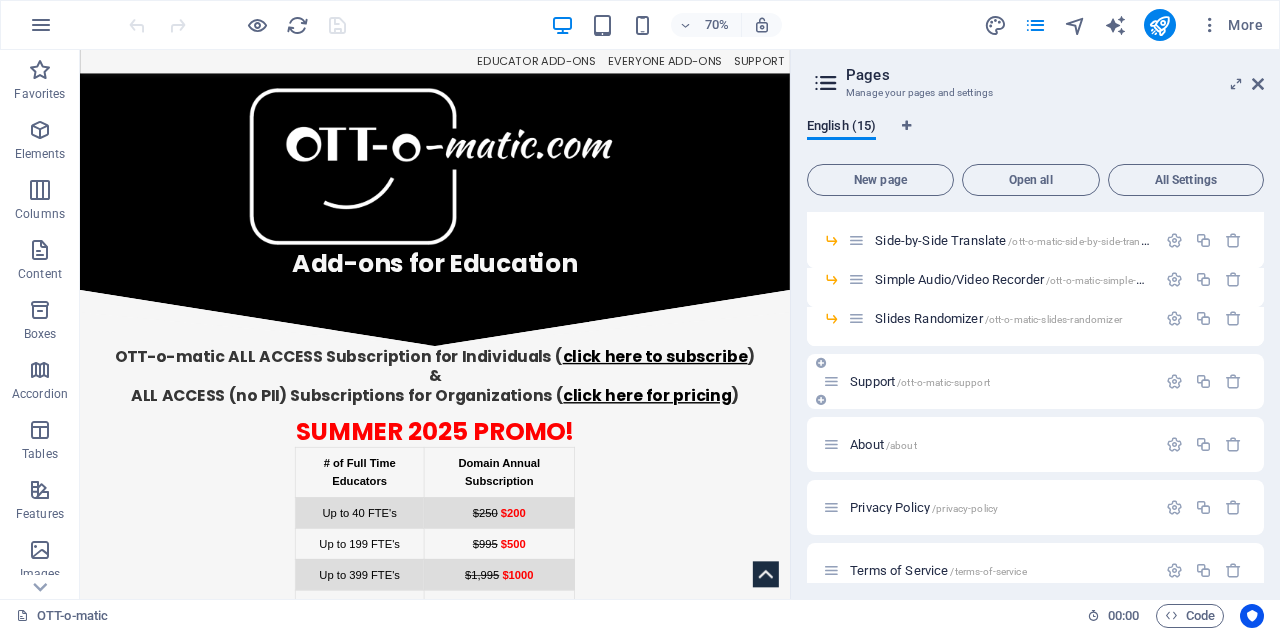 click on "Support /ott-o-matic-support" at bounding box center (1035, 381) 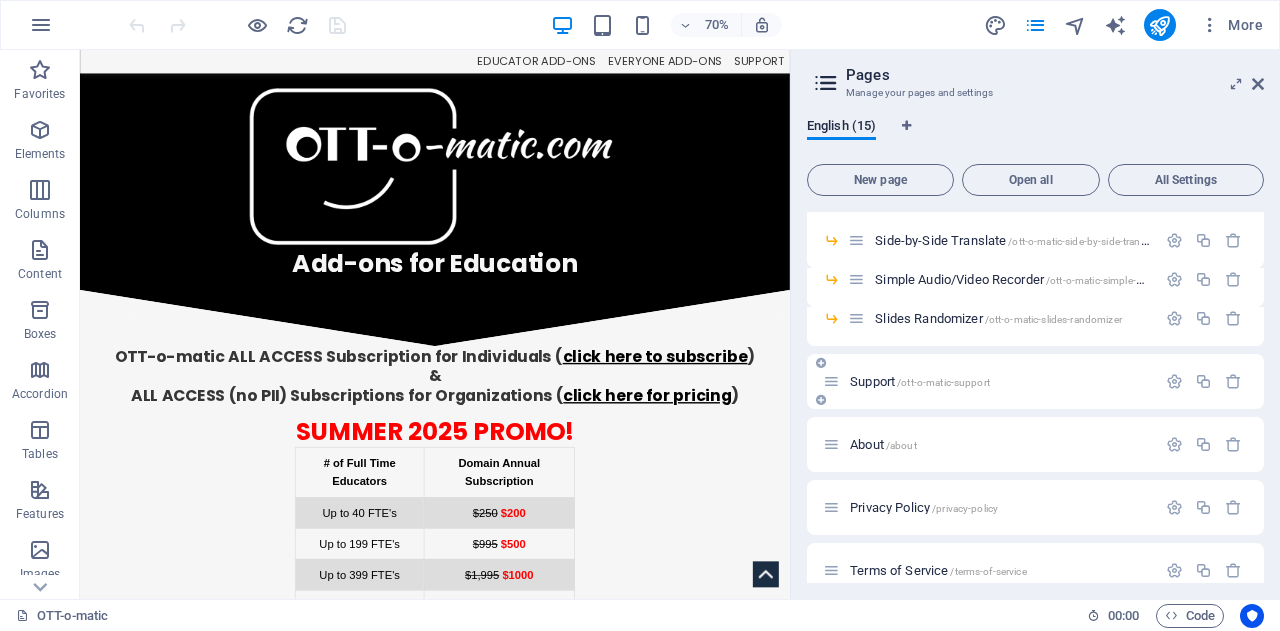 click on "Support /ott-o-matic-support" at bounding box center (1000, 381) 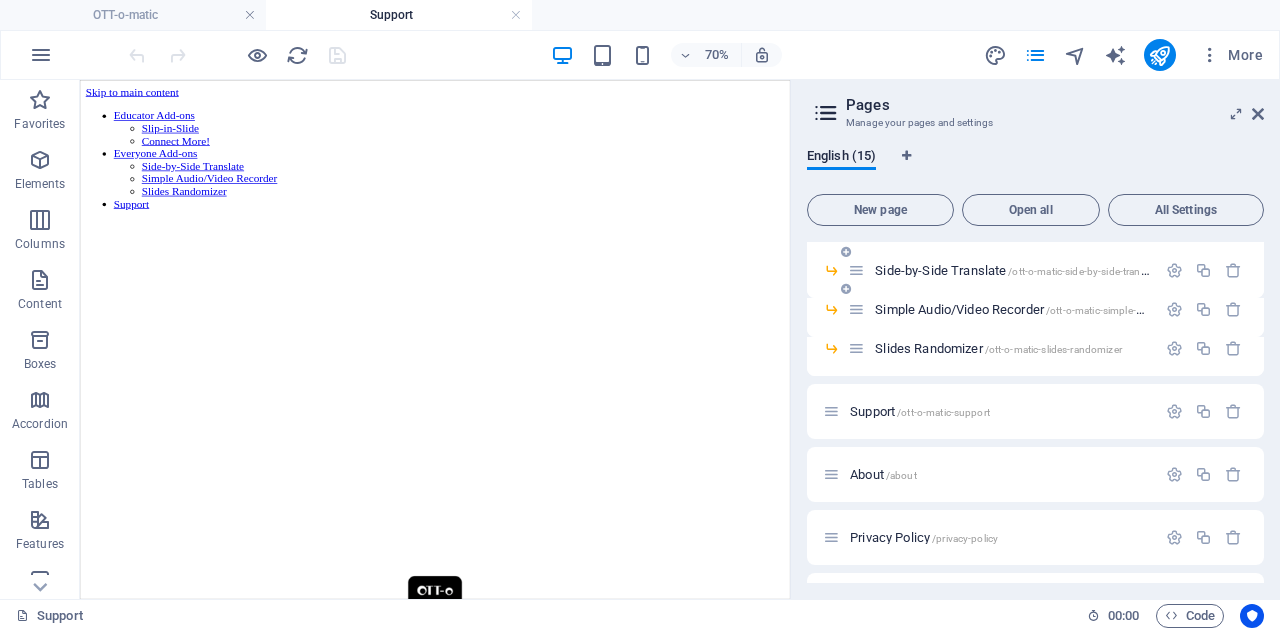 scroll, scrollTop: 0, scrollLeft: 0, axis: both 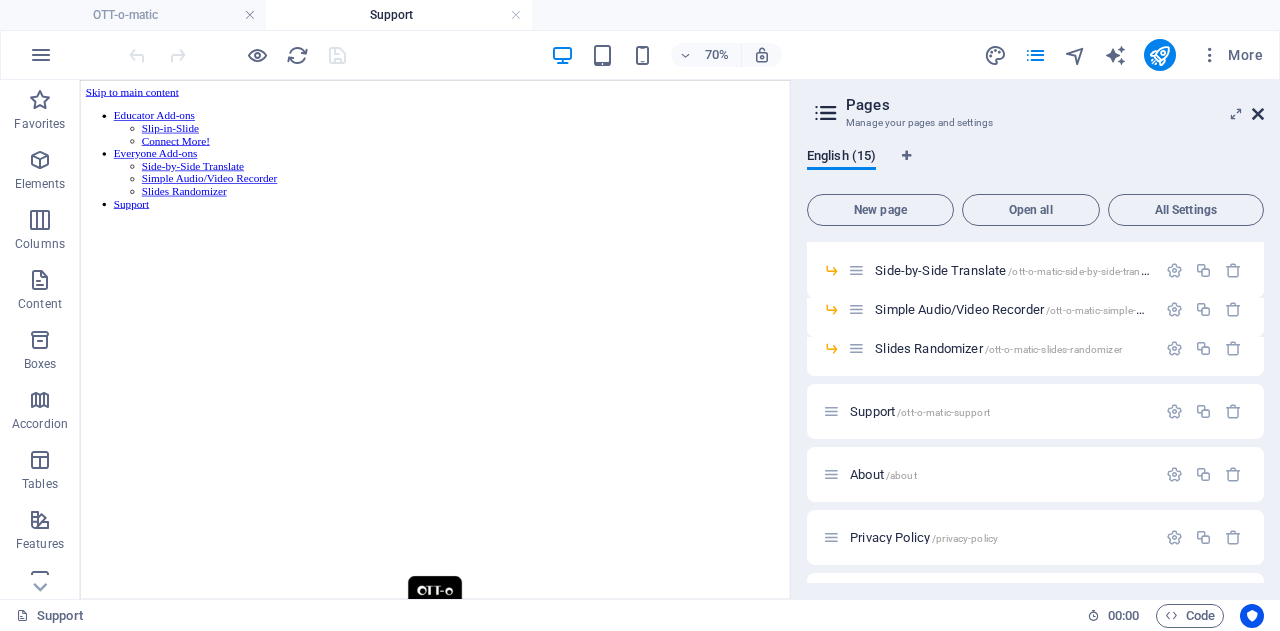 click at bounding box center (1258, 114) 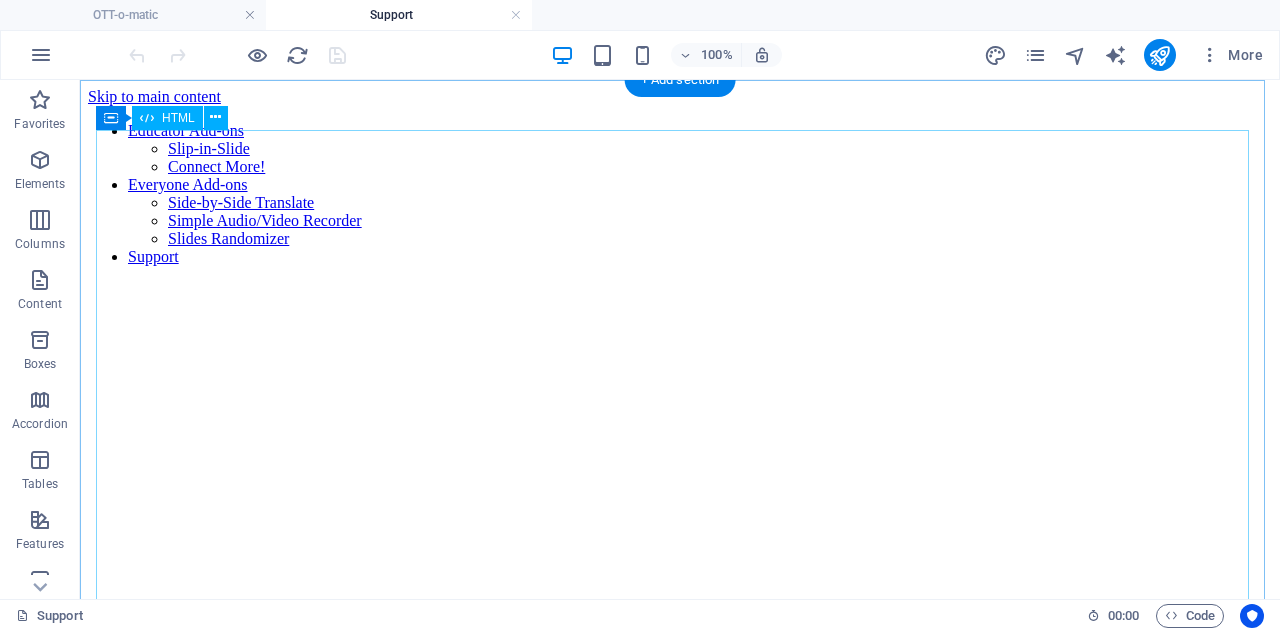 click at bounding box center (680, 534) 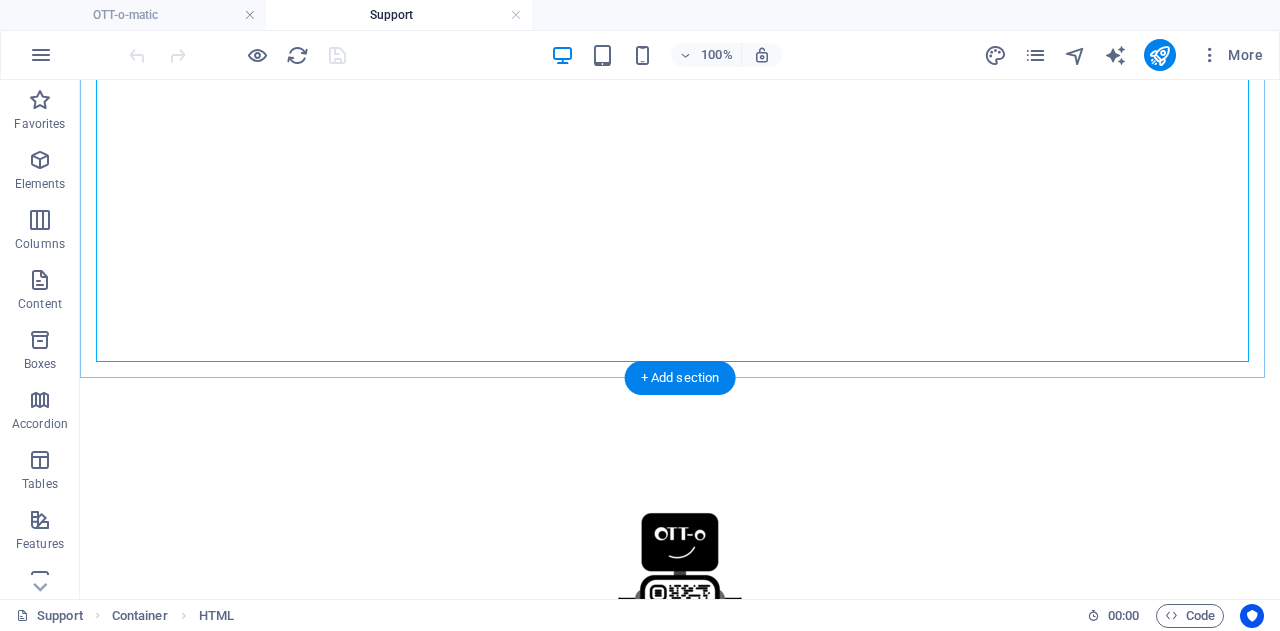 scroll, scrollTop: 276, scrollLeft: 0, axis: vertical 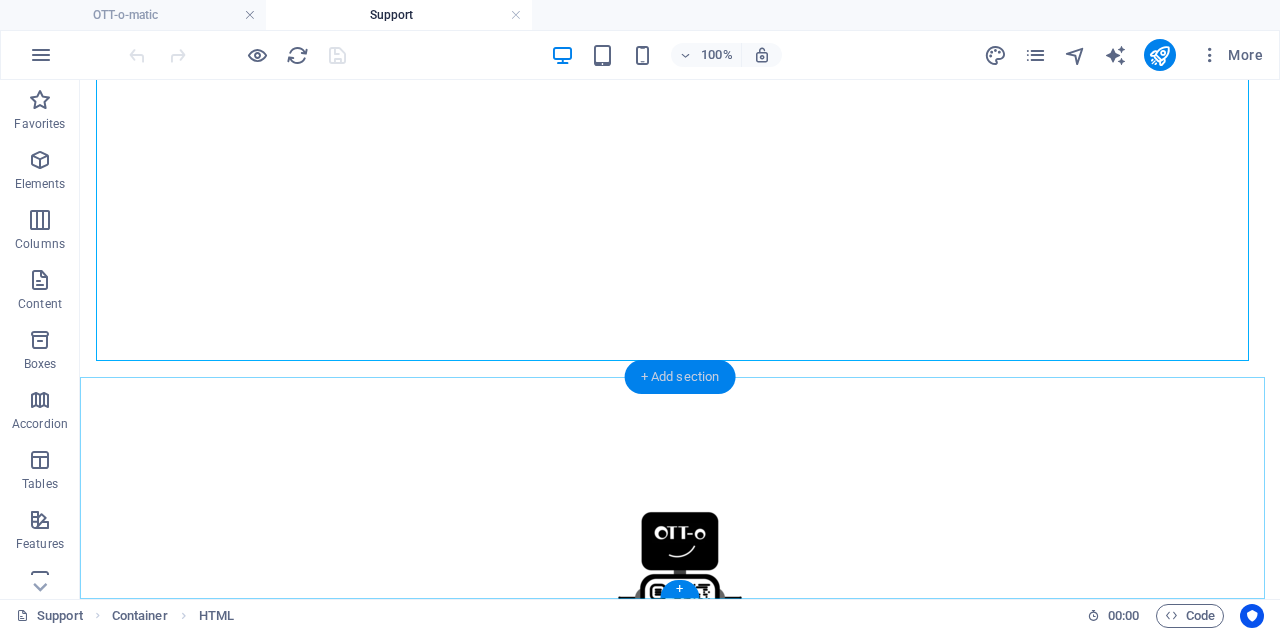 click on "+ Add section" at bounding box center [680, 377] 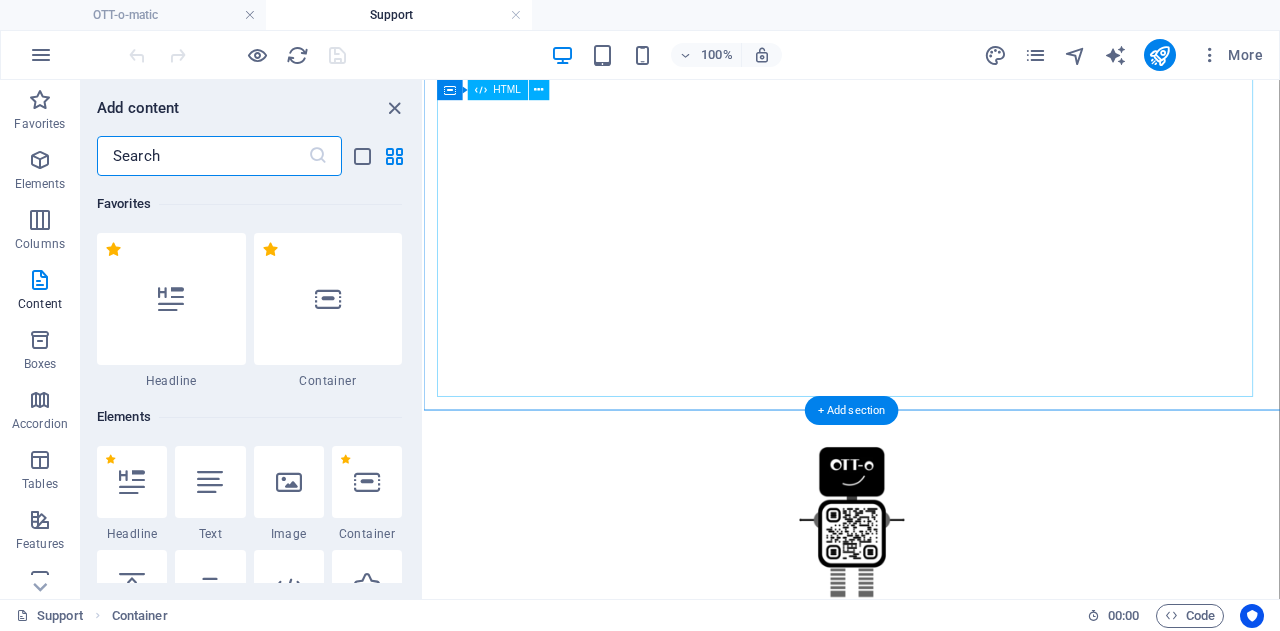 scroll, scrollTop: 185, scrollLeft: 0, axis: vertical 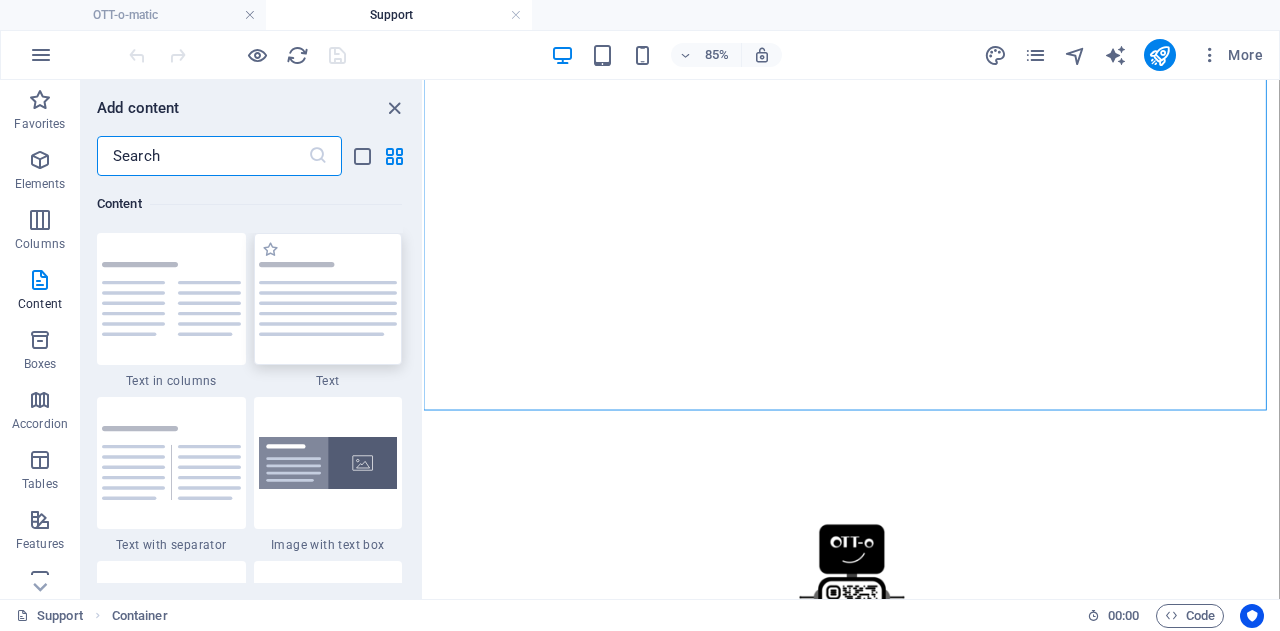 click at bounding box center (328, 299) 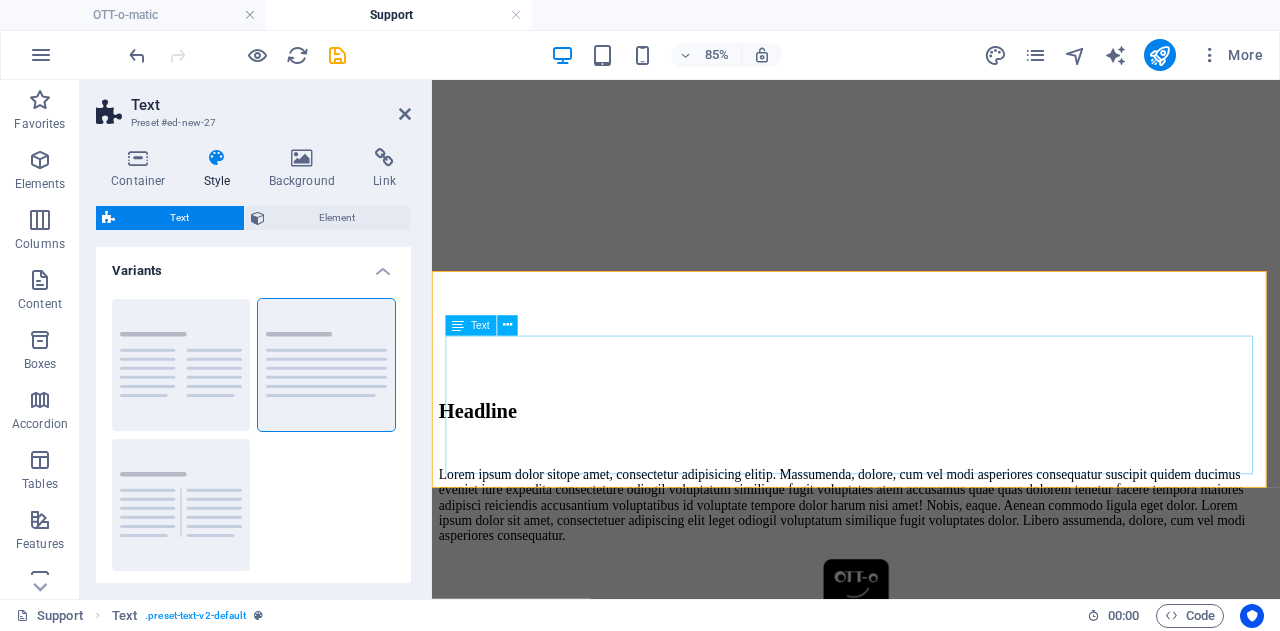 scroll, scrollTop: 350, scrollLeft: 0, axis: vertical 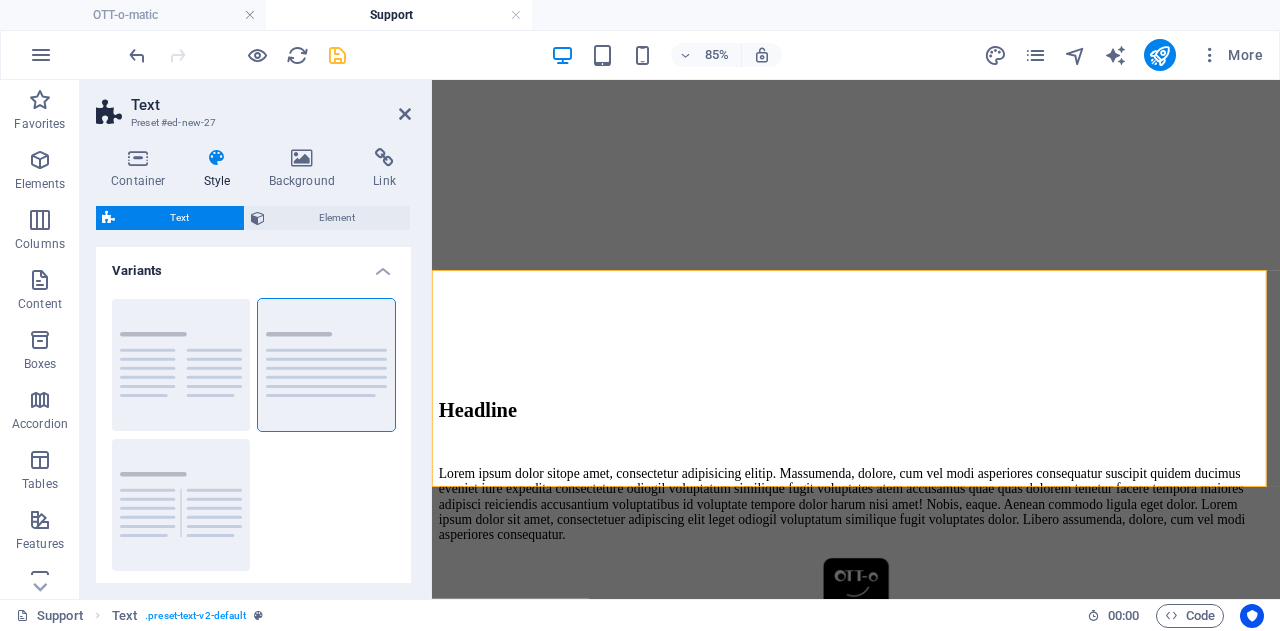 click at bounding box center [337, 55] 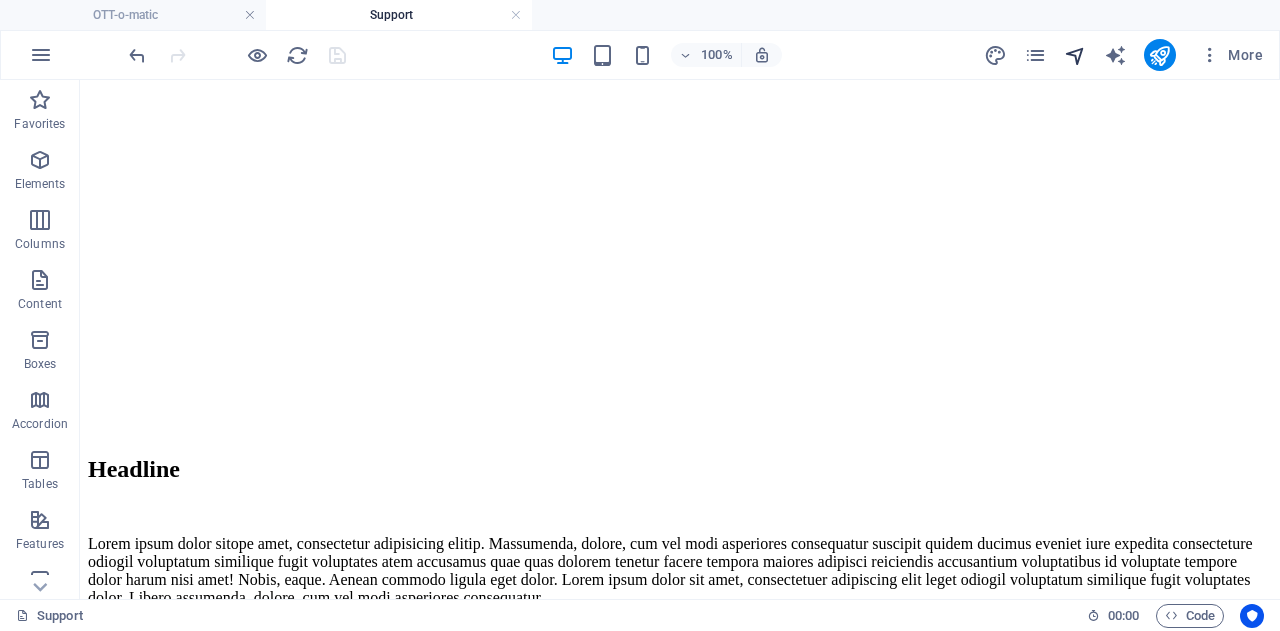 click at bounding box center (1075, 55) 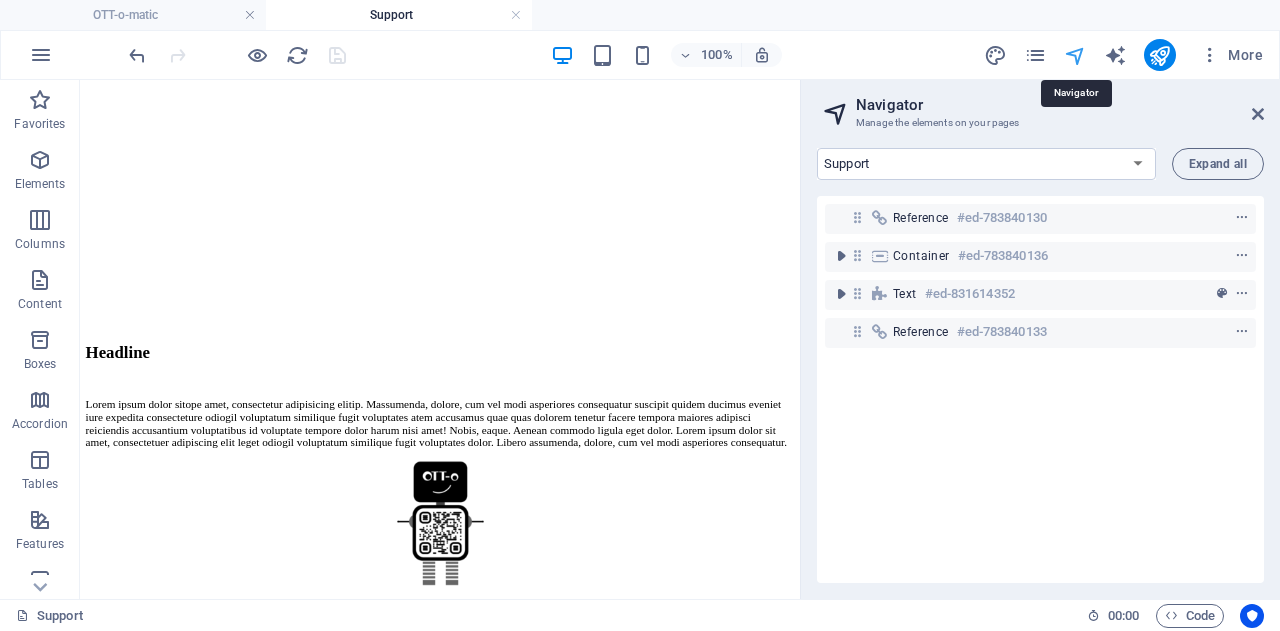 scroll, scrollTop: 309, scrollLeft: 0, axis: vertical 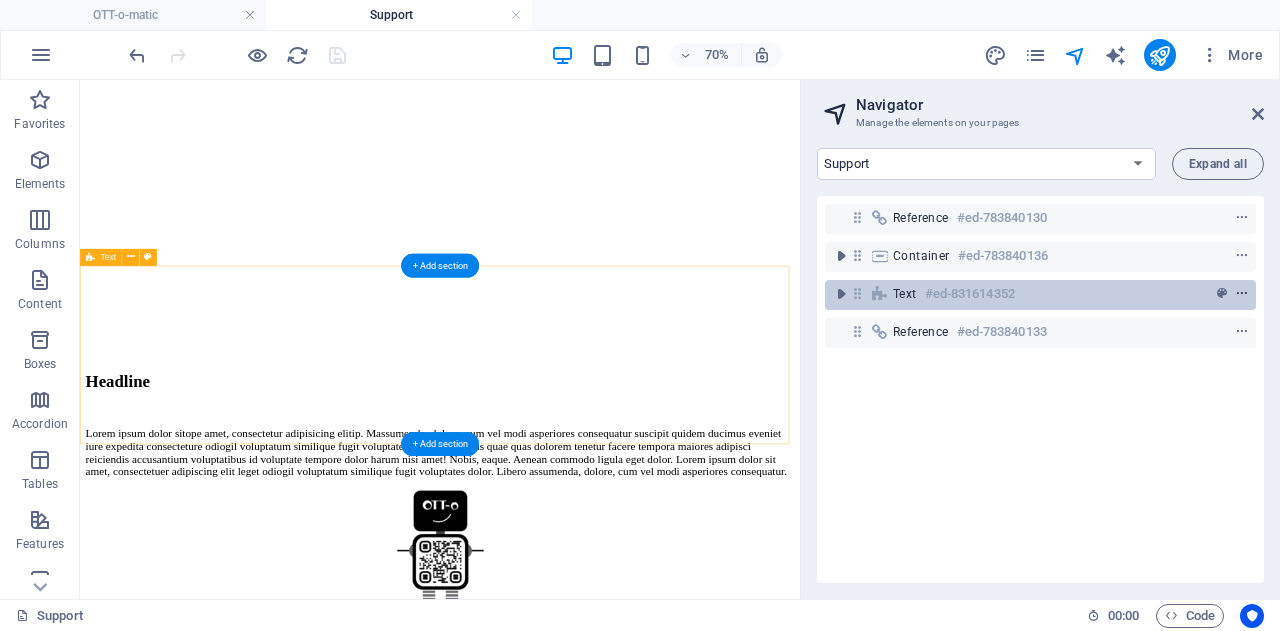 click at bounding box center [1242, 294] 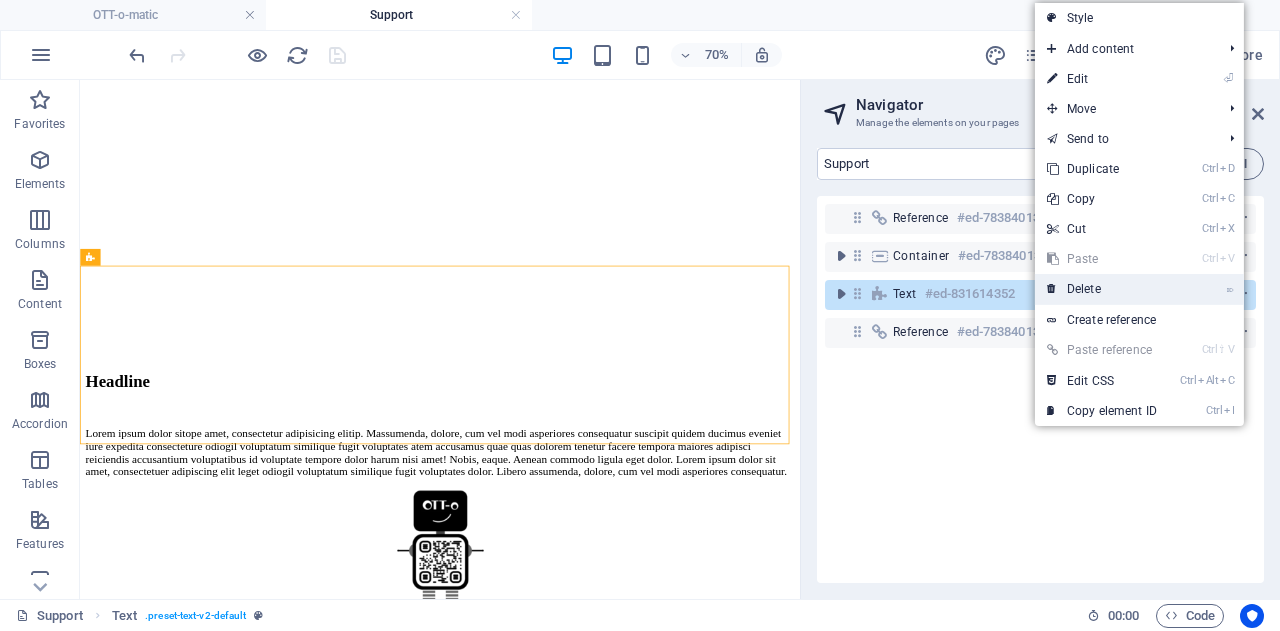 drag, startPoint x: 1246, startPoint y: 291, endPoint x: 1163, endPoint y: 287, distance: 83.09633 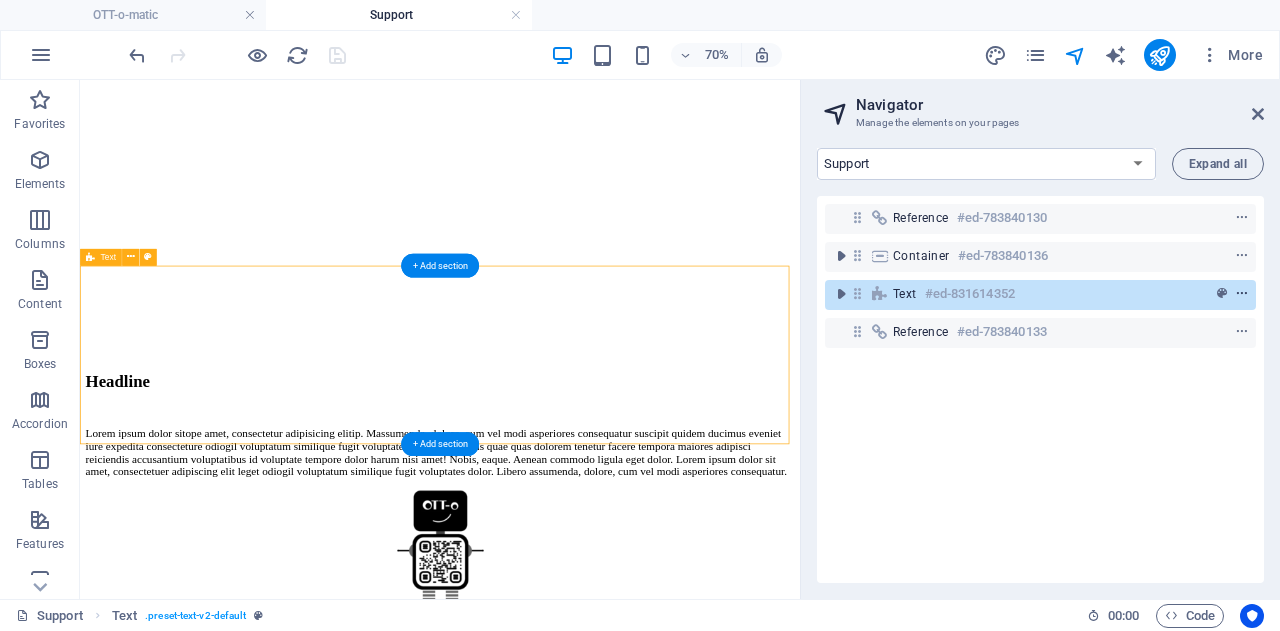 click at bounding box center [1242, 294] 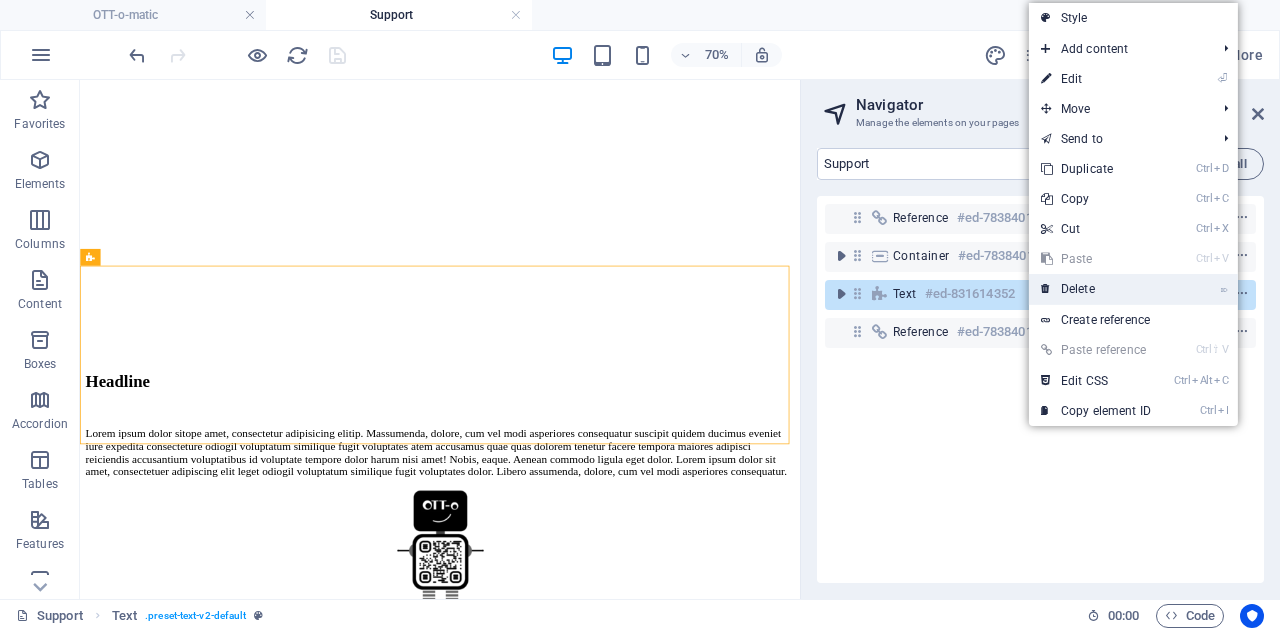 click on "⌦  Delete" at bounding box center [1096, 289] 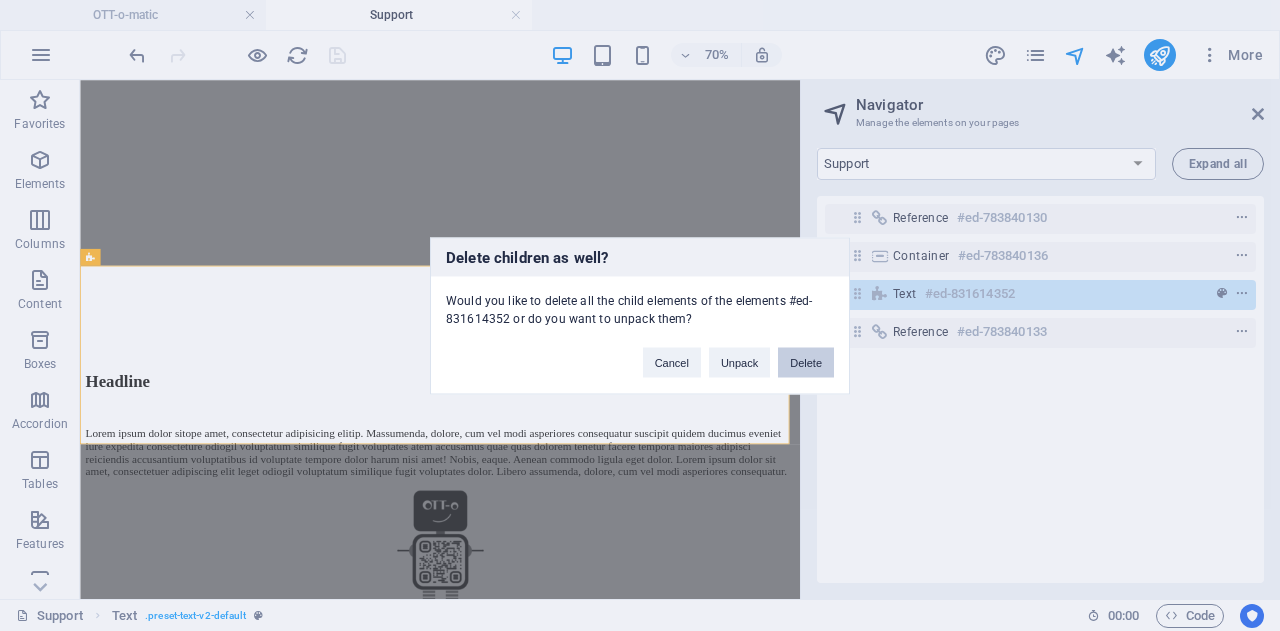 click on "Delete" at bounding box center (806, 362) 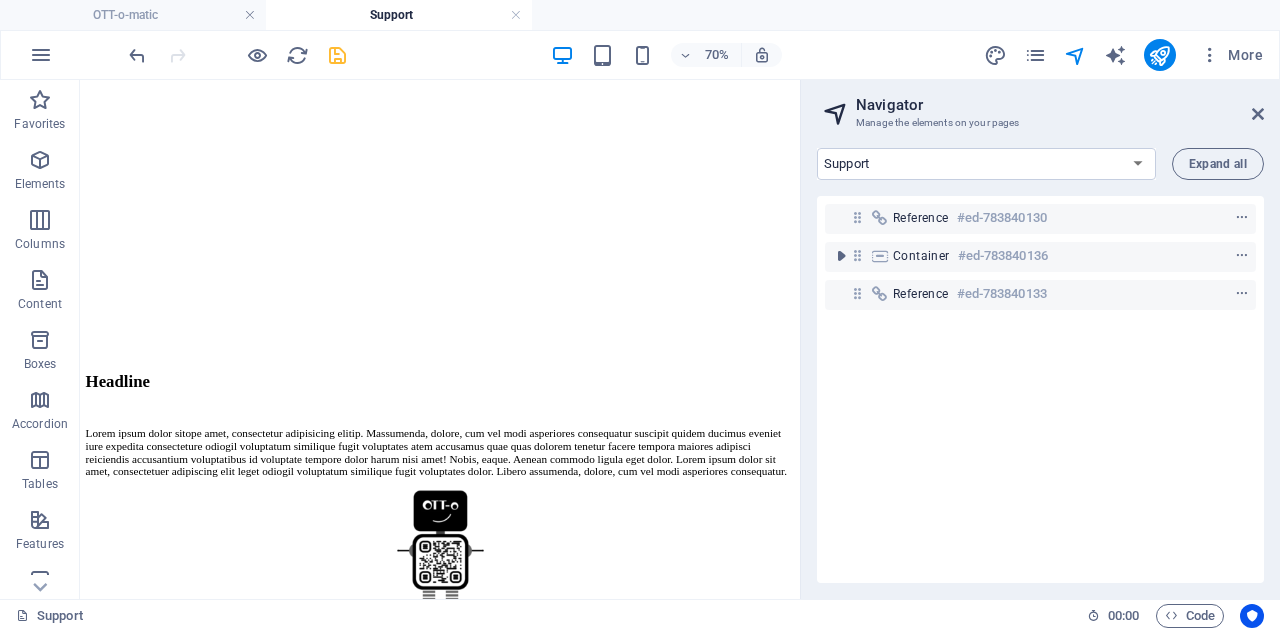 scroll, scrollTop: 54, scrollLeft: 0, axis: vertical 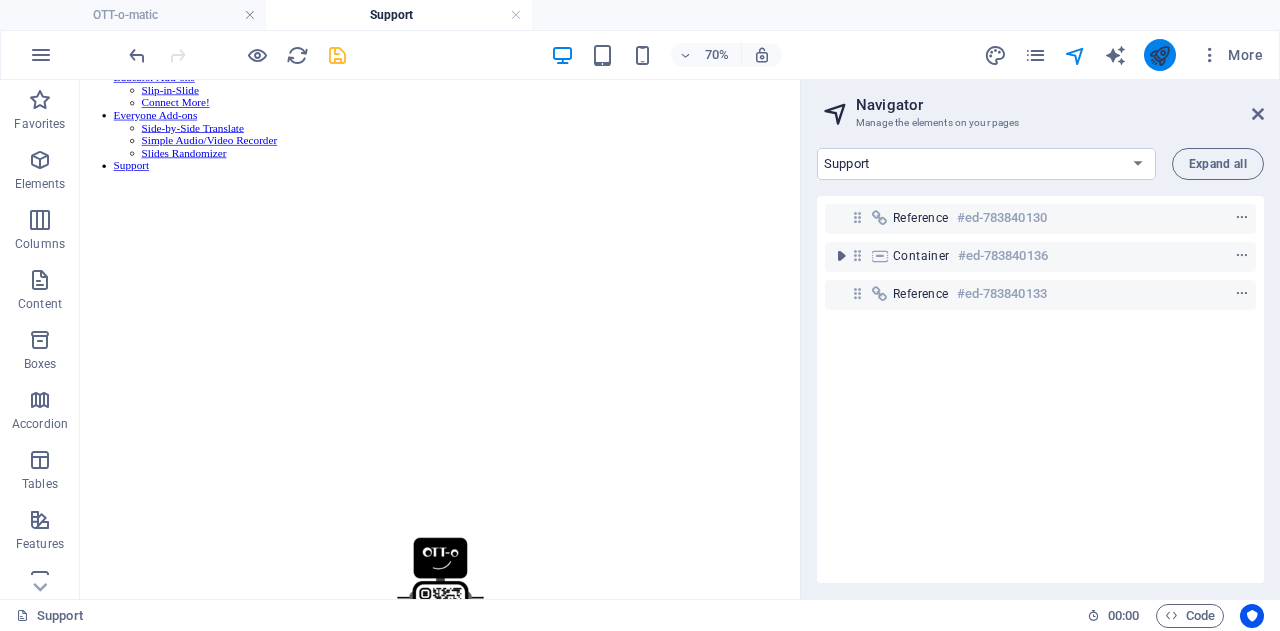 click at bounding box center (1160, 55) 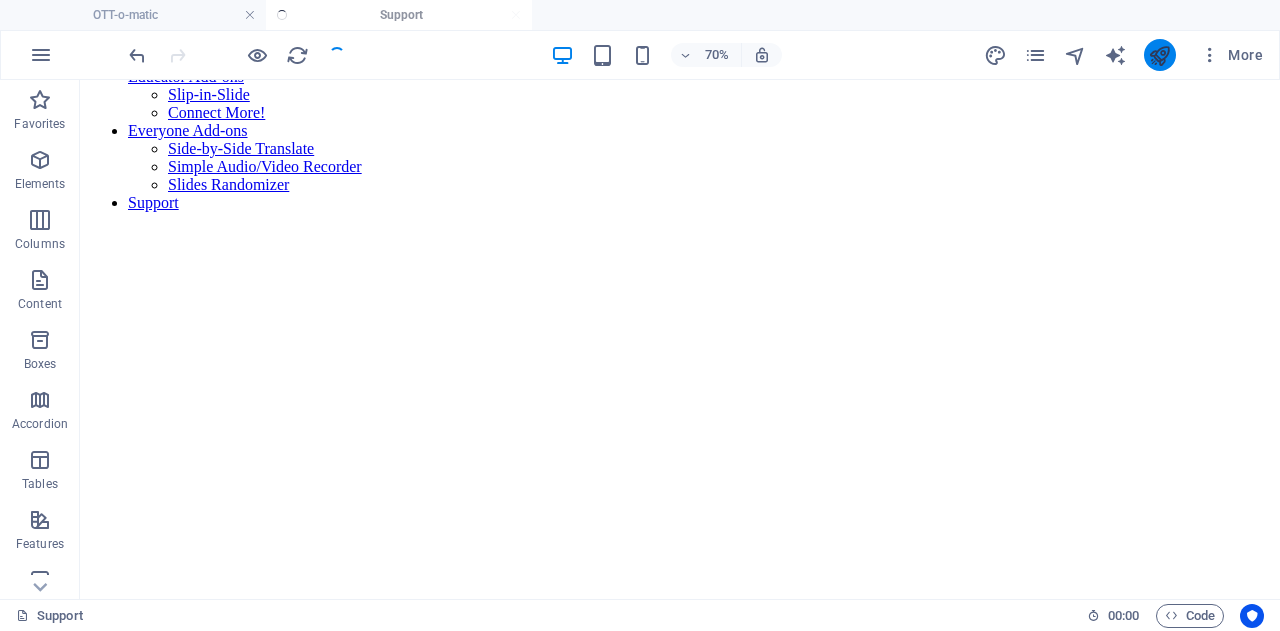 scroll, scrollTop: 276, scrollLeft: 0, axis: vertical 